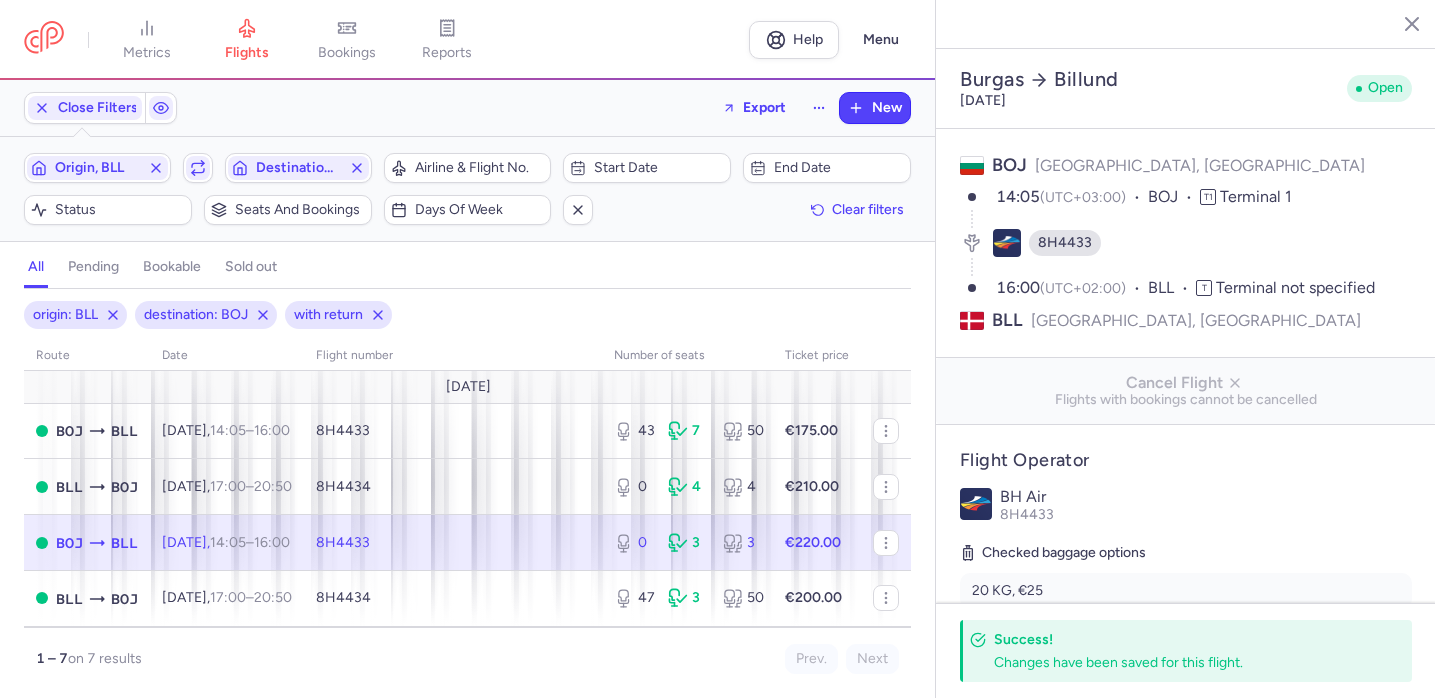 select on "days" 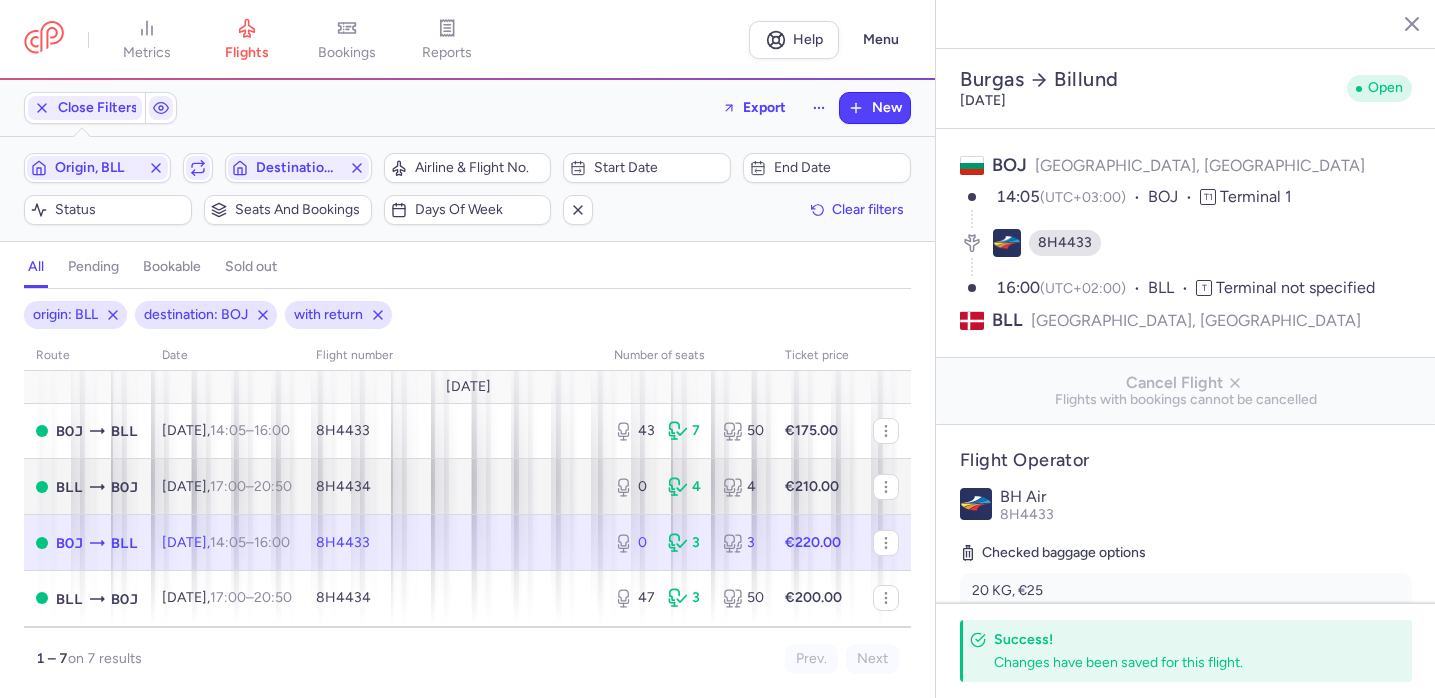 scroll, scrollTop: 0, scrollLeft: 0, axis: both 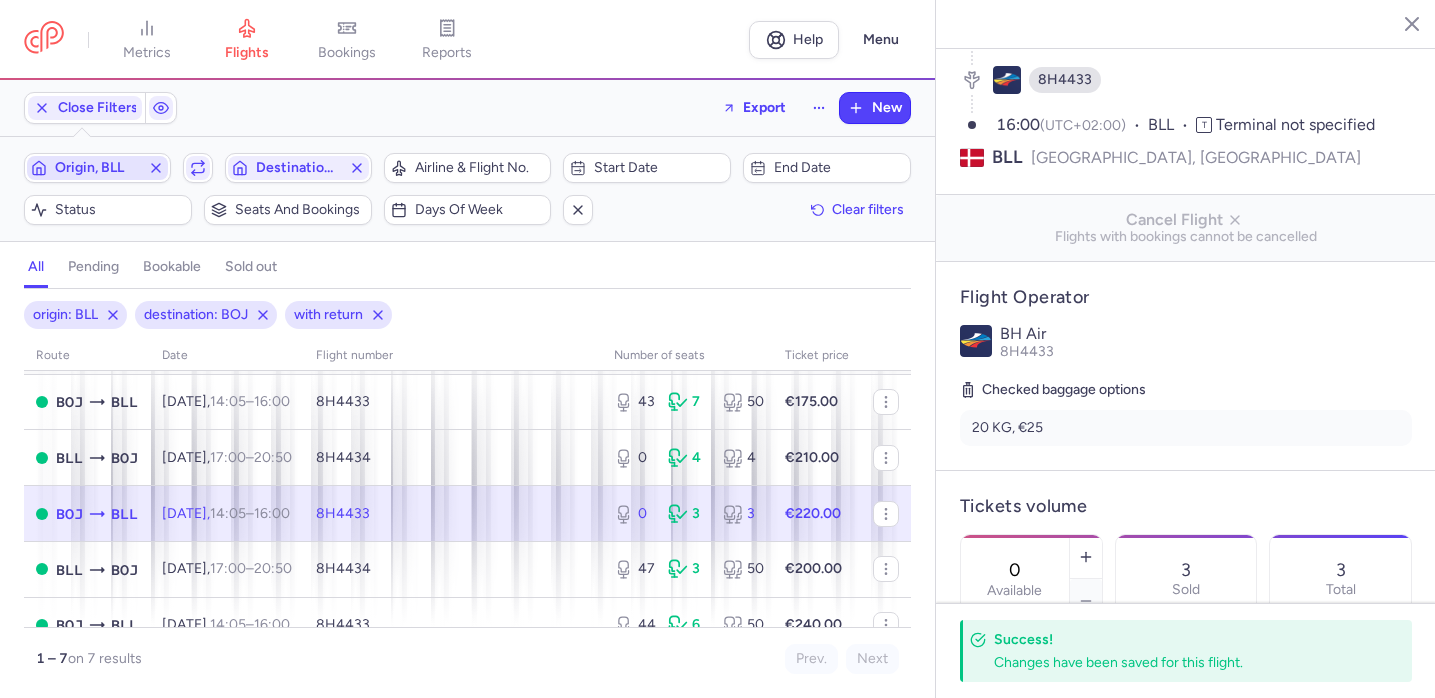 click 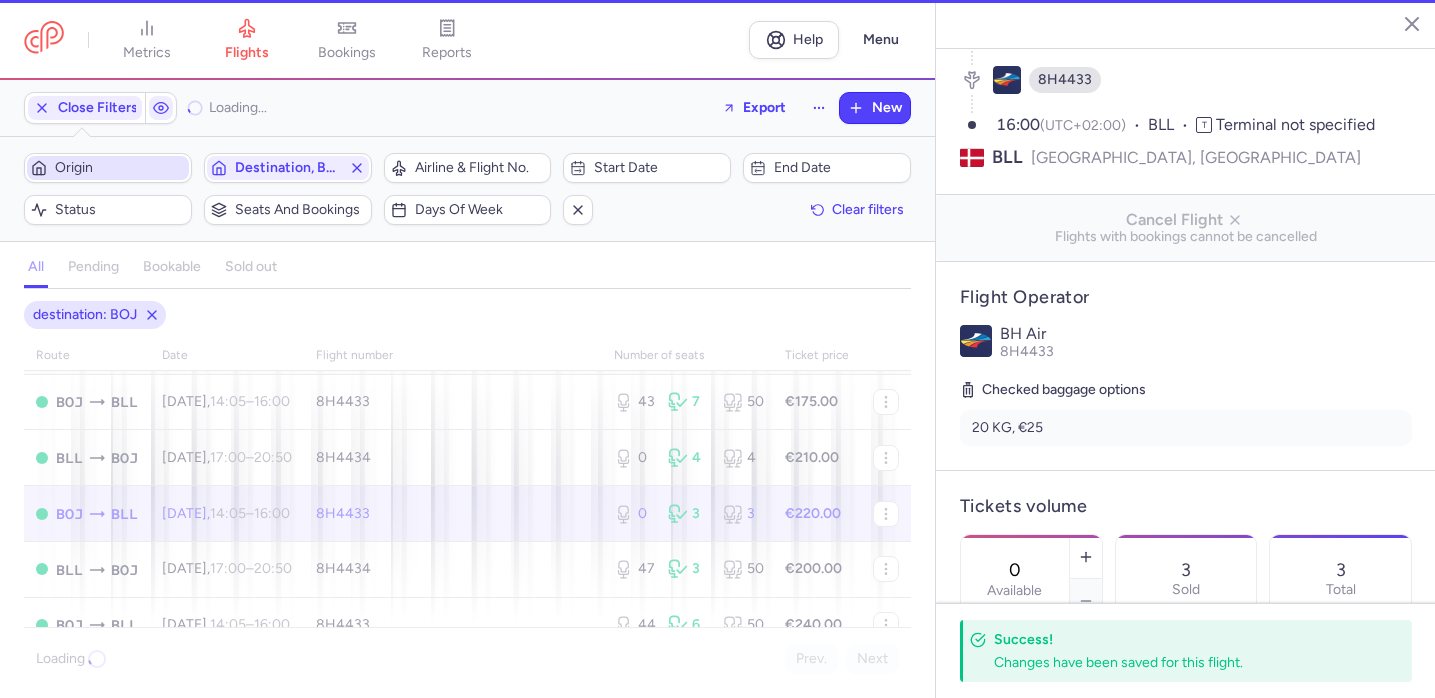 click on "Origin" at bounding box center (120, 168) 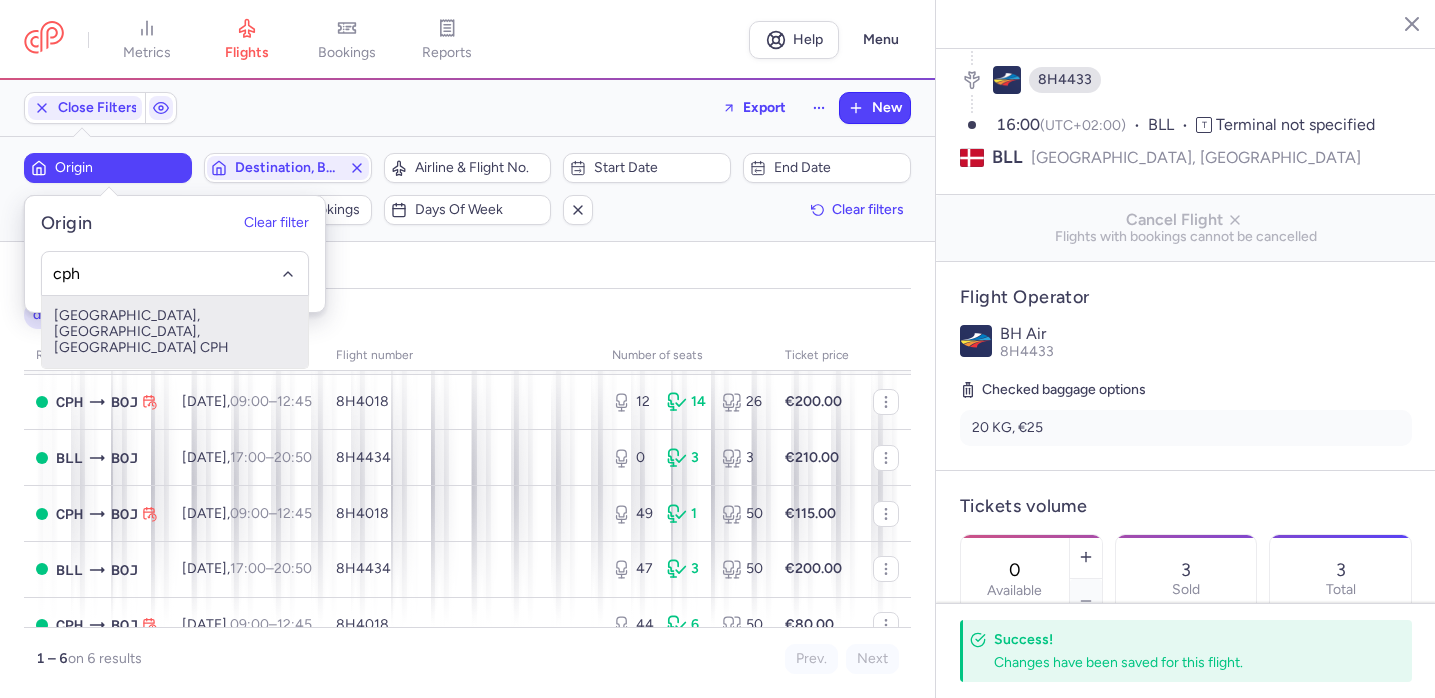click on "[GEOGRAPHIC_DATA], [GEOGRAPHIC_DATA], [GEOGRAPHIC_DATA] CPH" at bounding box center [175, 332] 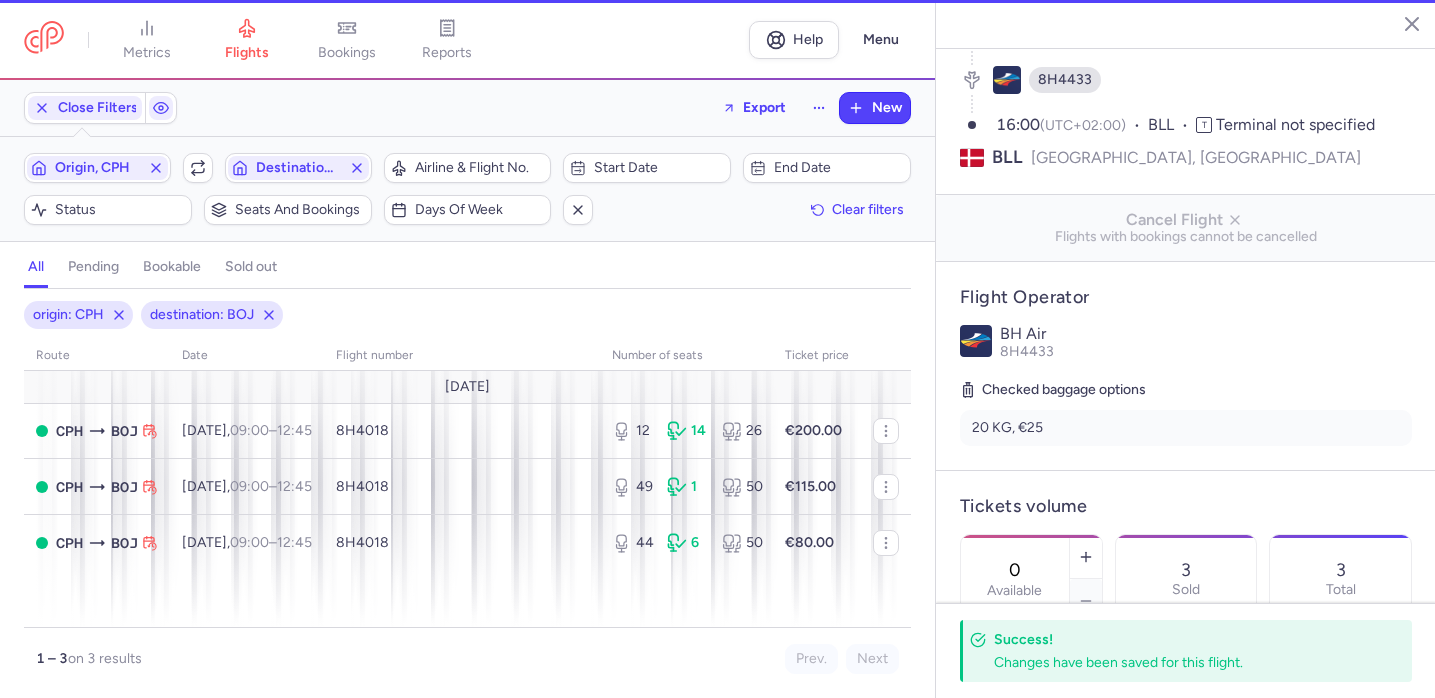 scroll, scrollTop: 0, scrollLeft: 0, axis: both 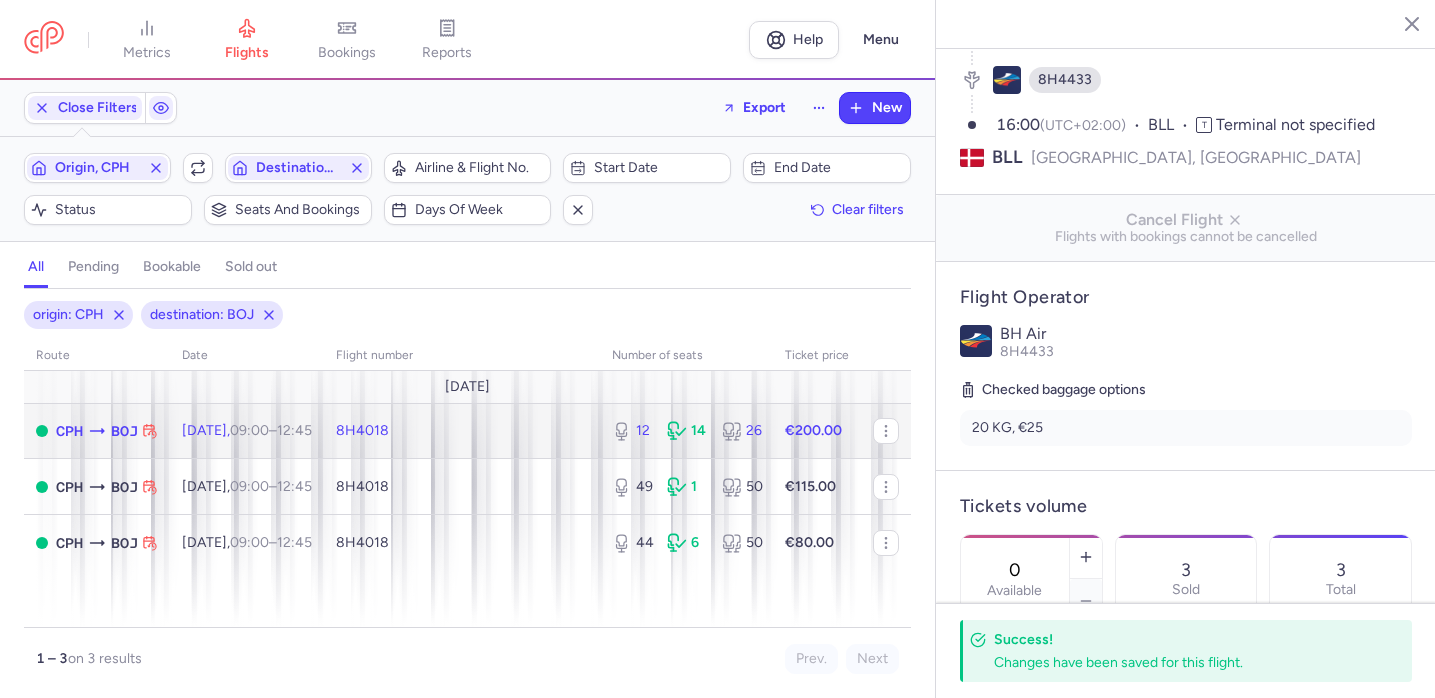 click on "8H4018" 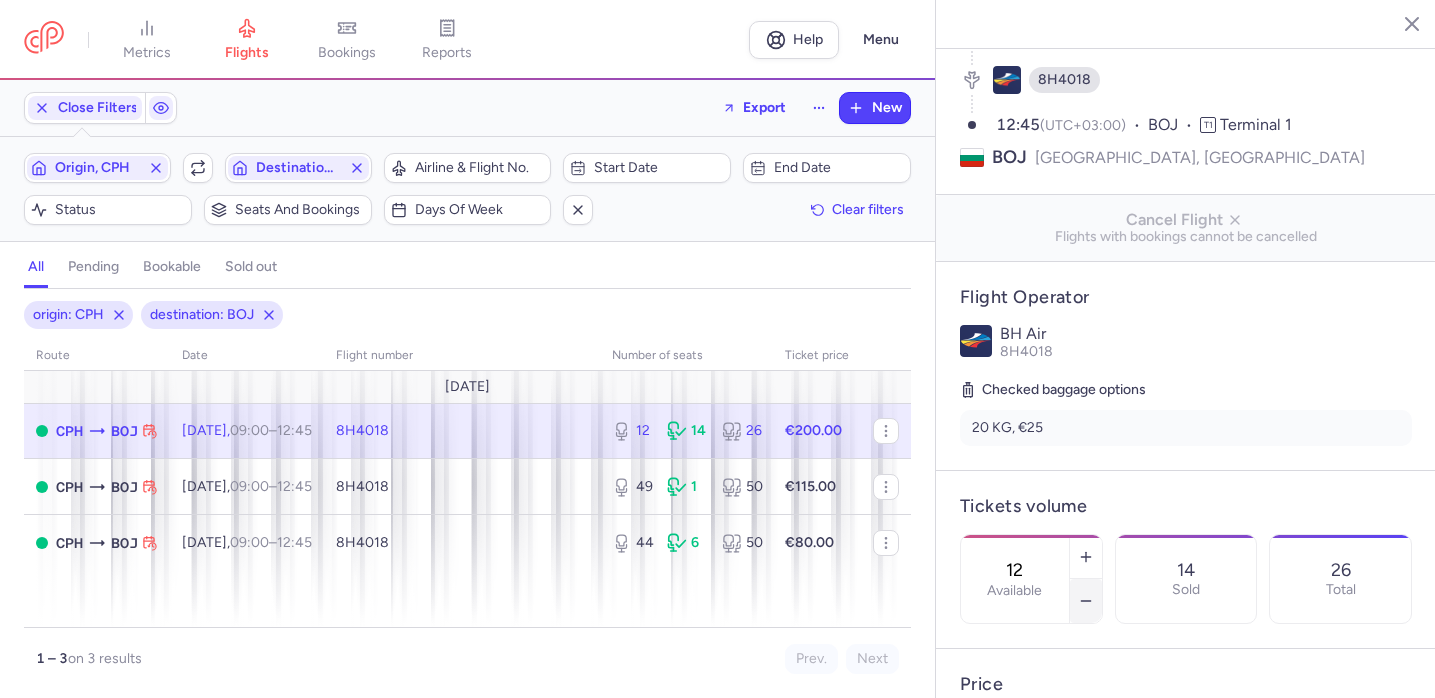 click at bounding box center [1086, 601] 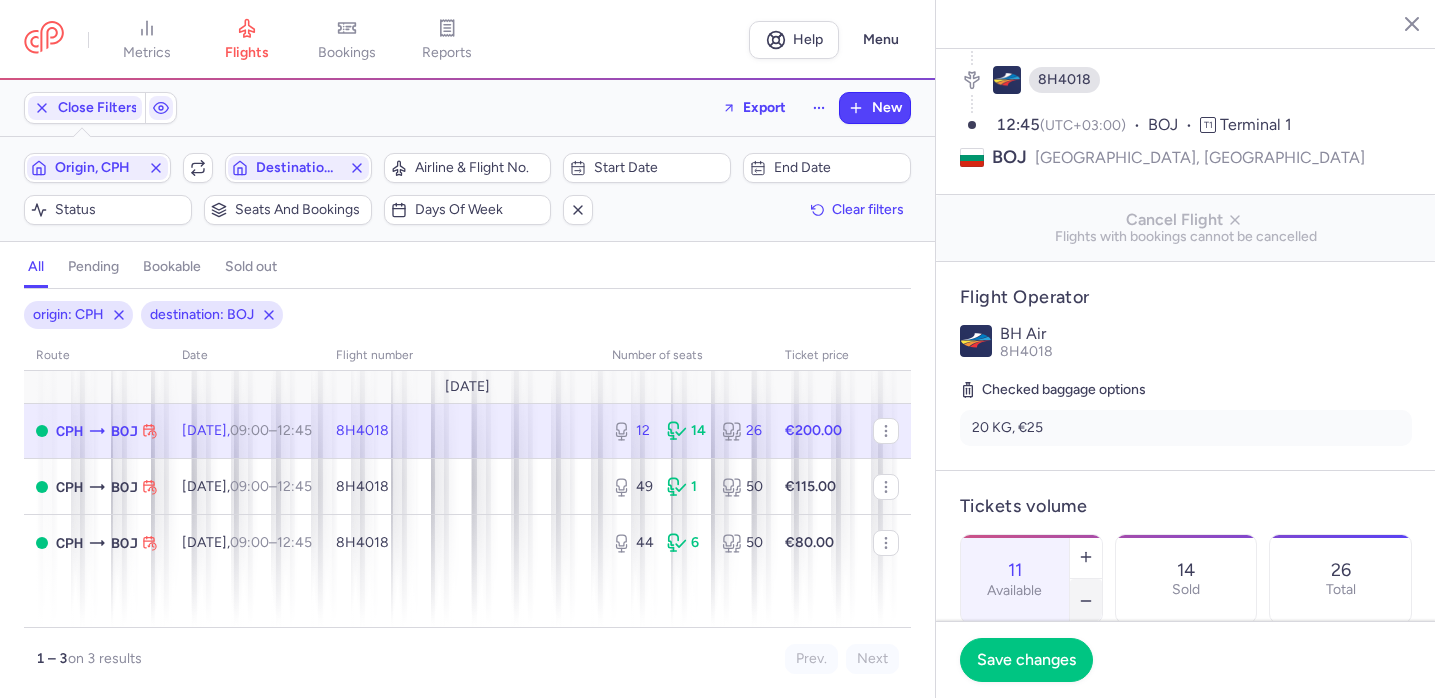 click at bounding box center (1086, 601) 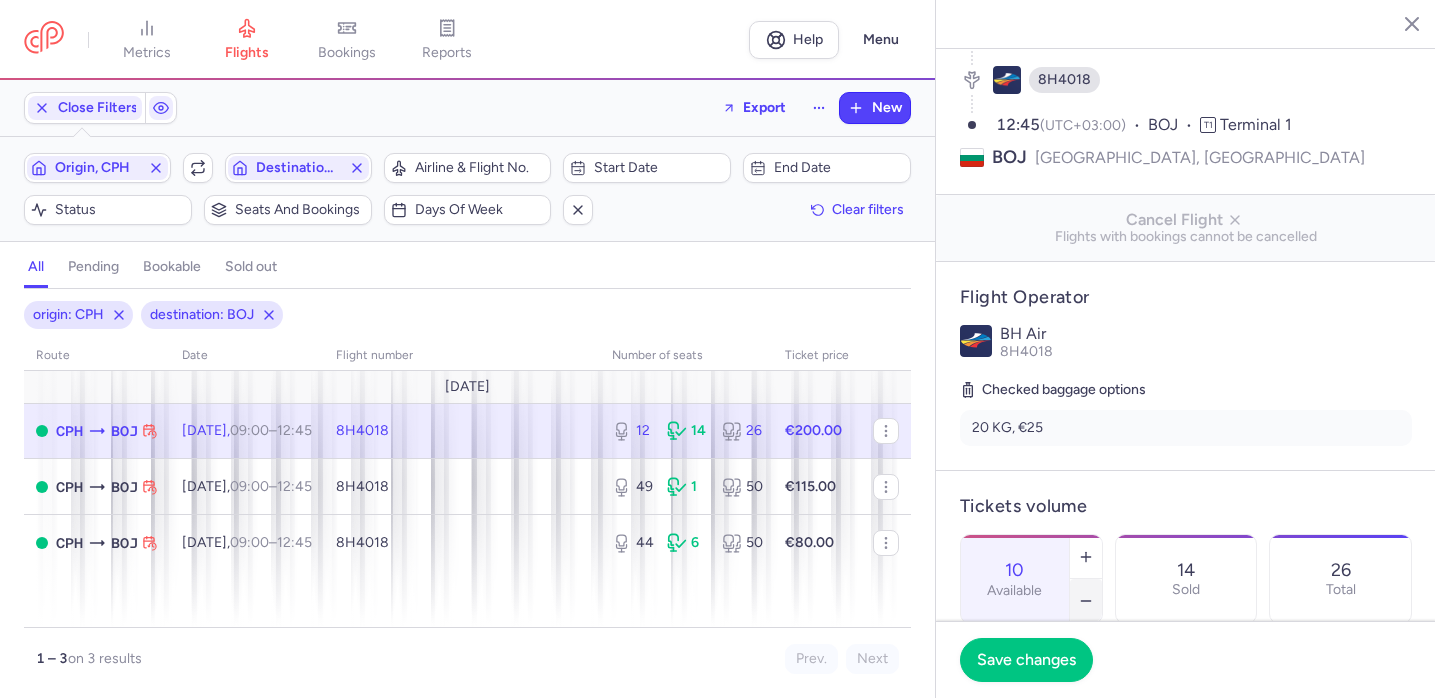 click at bounding box center [1086, 601] 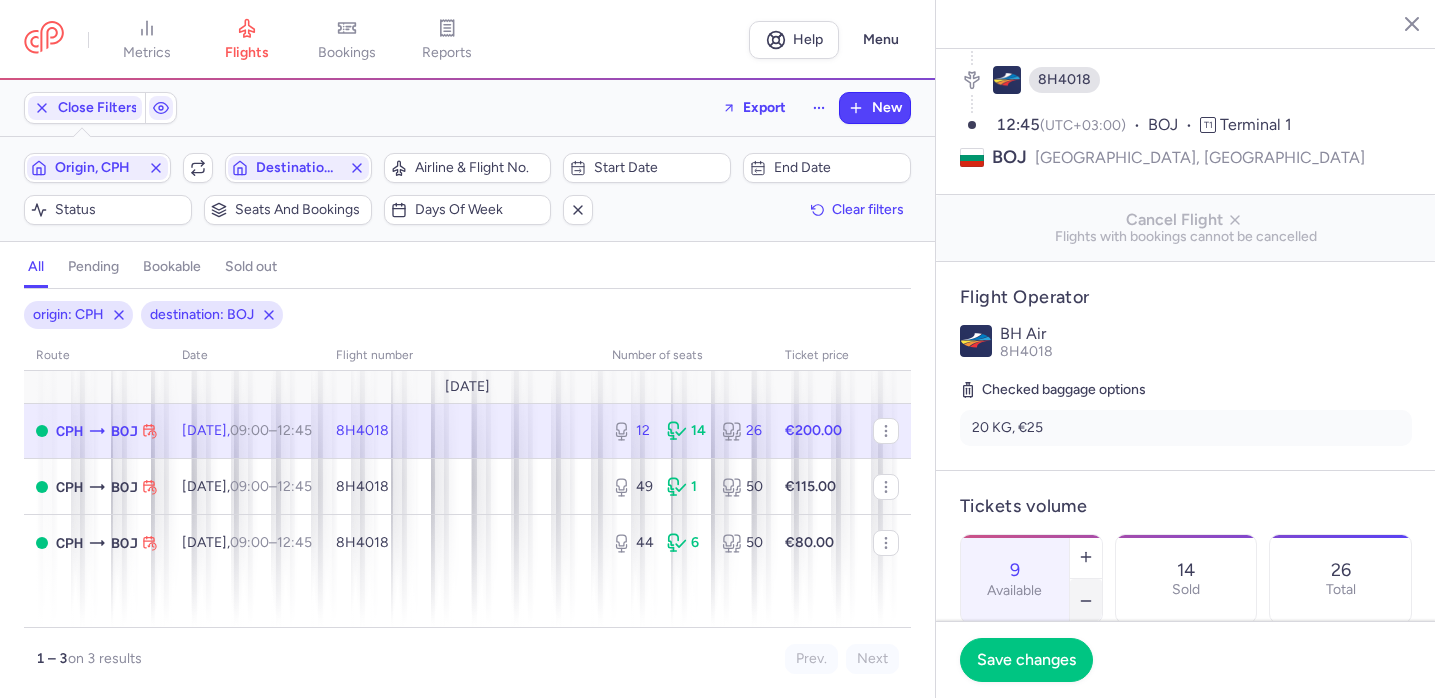 click at bounding box center (1086, 601) 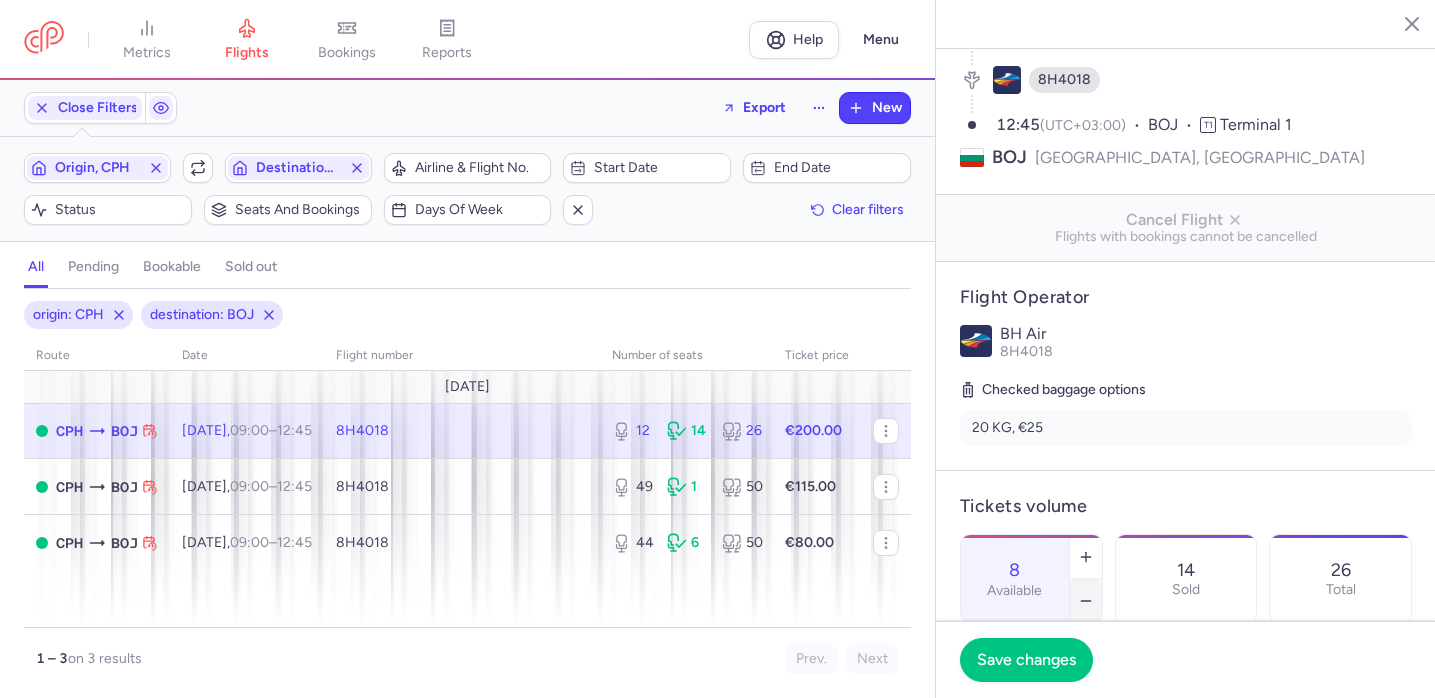 click at bounding box center [1086, 601] 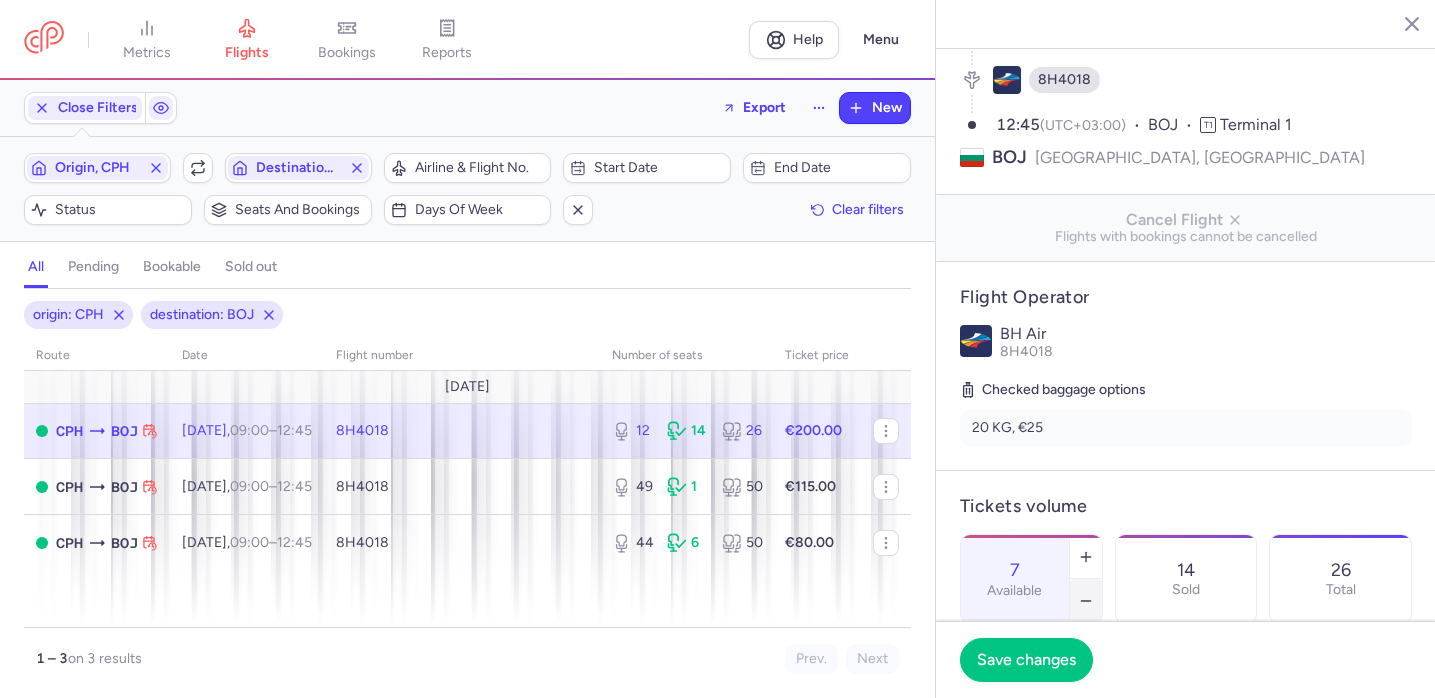 click at bounding box center (1086, 601) 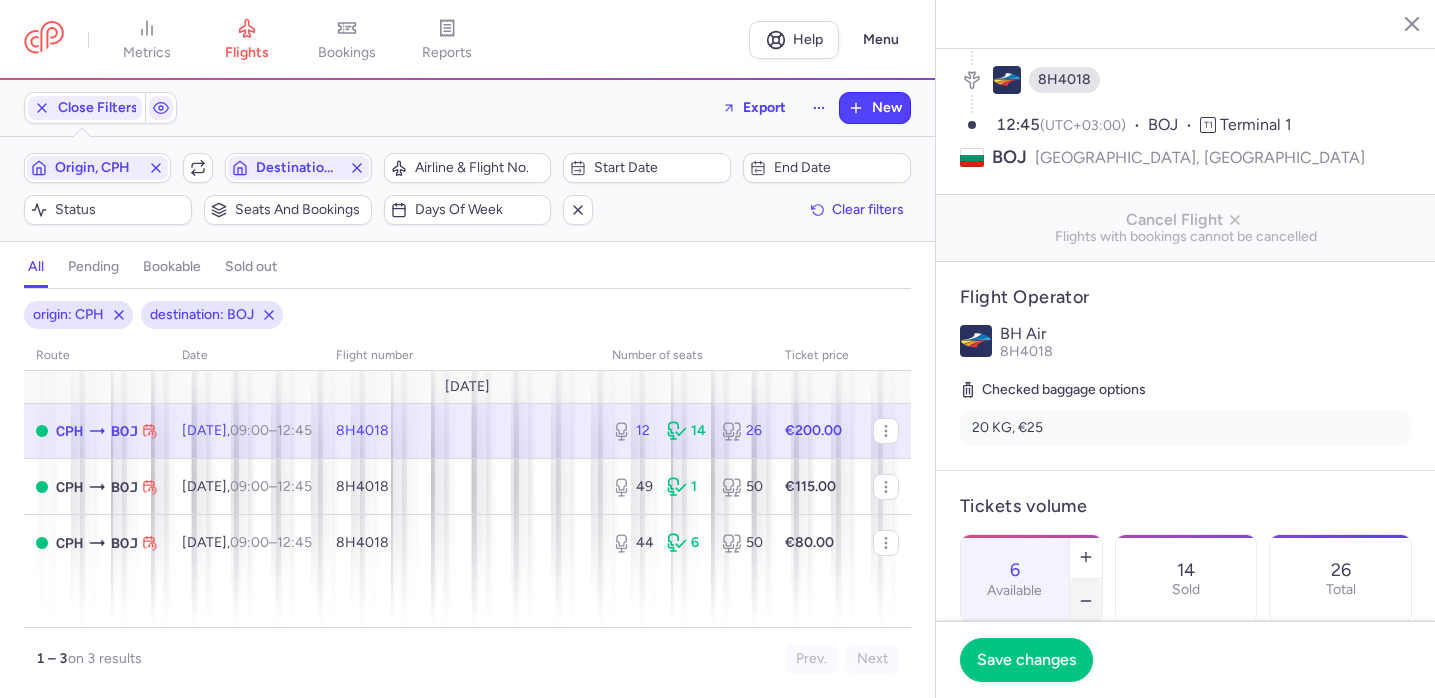 click at bounding box center (1086, 601) 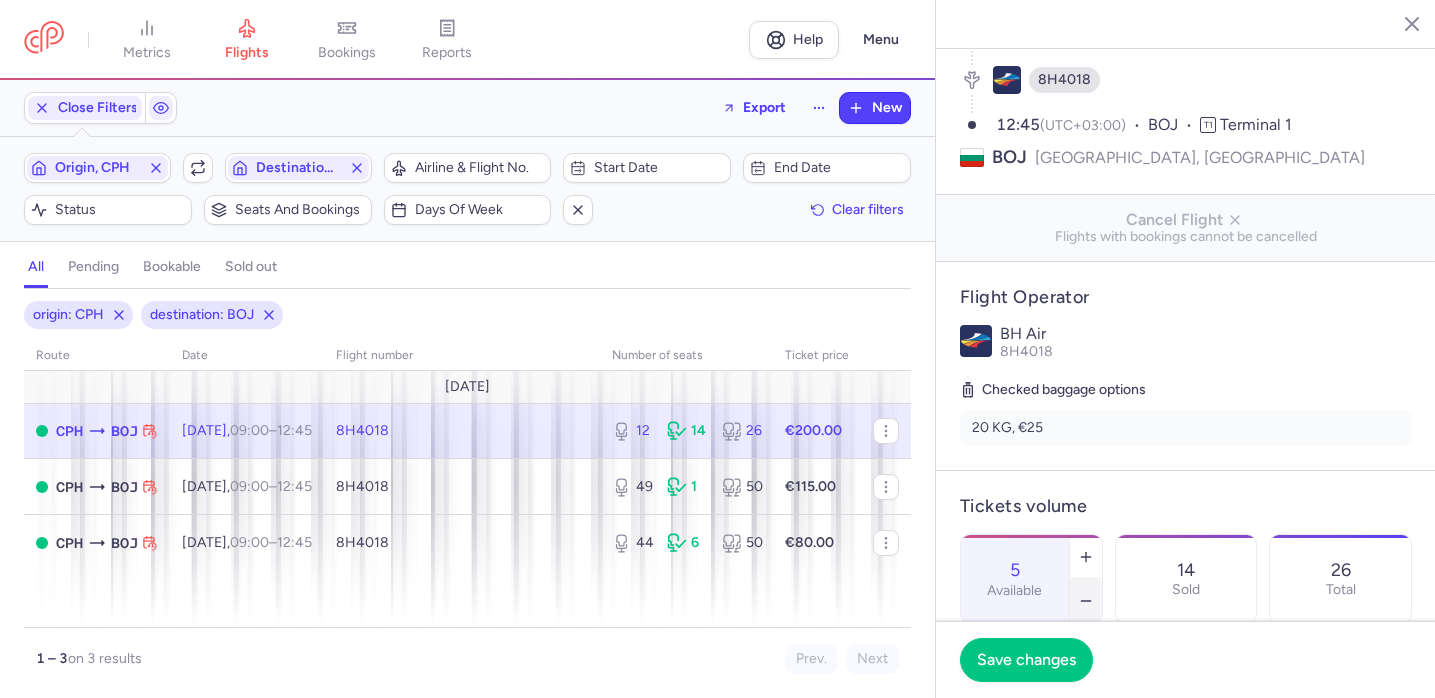 click at bounding box center [1086, 601] 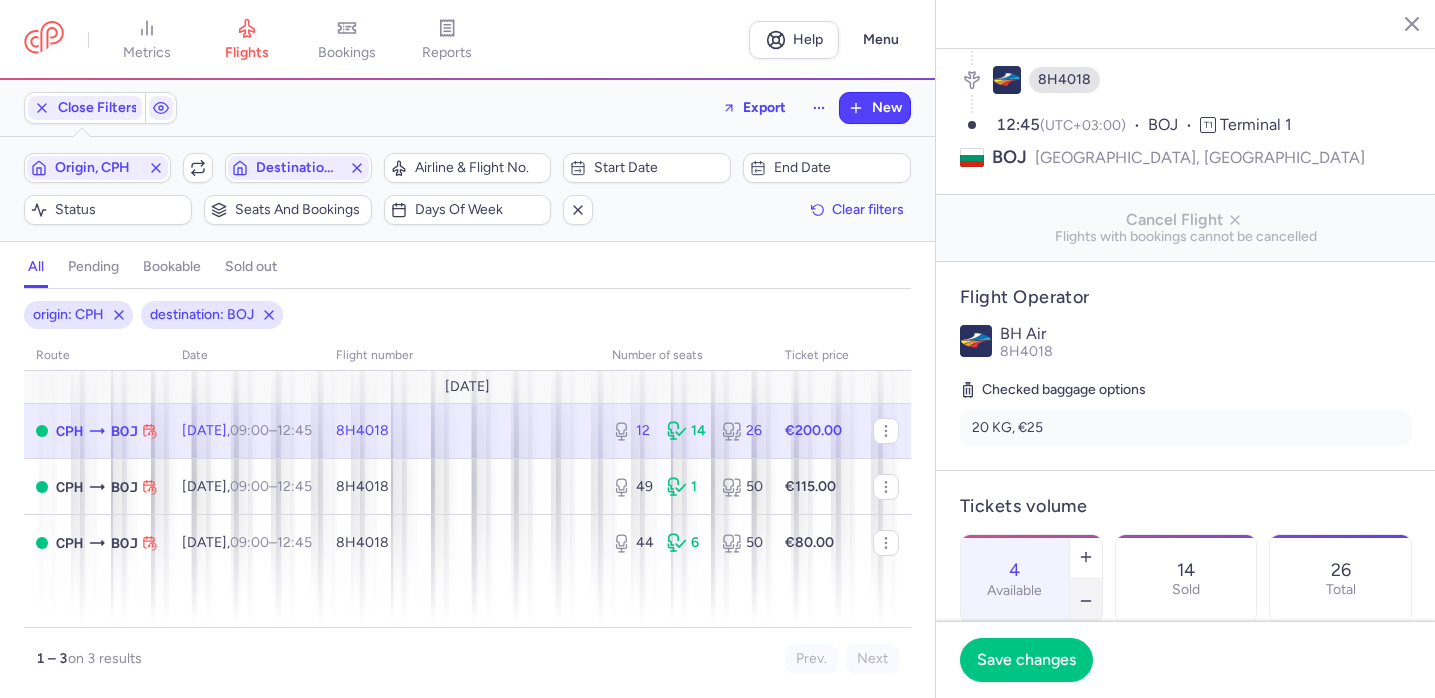 click at bounding box center [1086, 601] 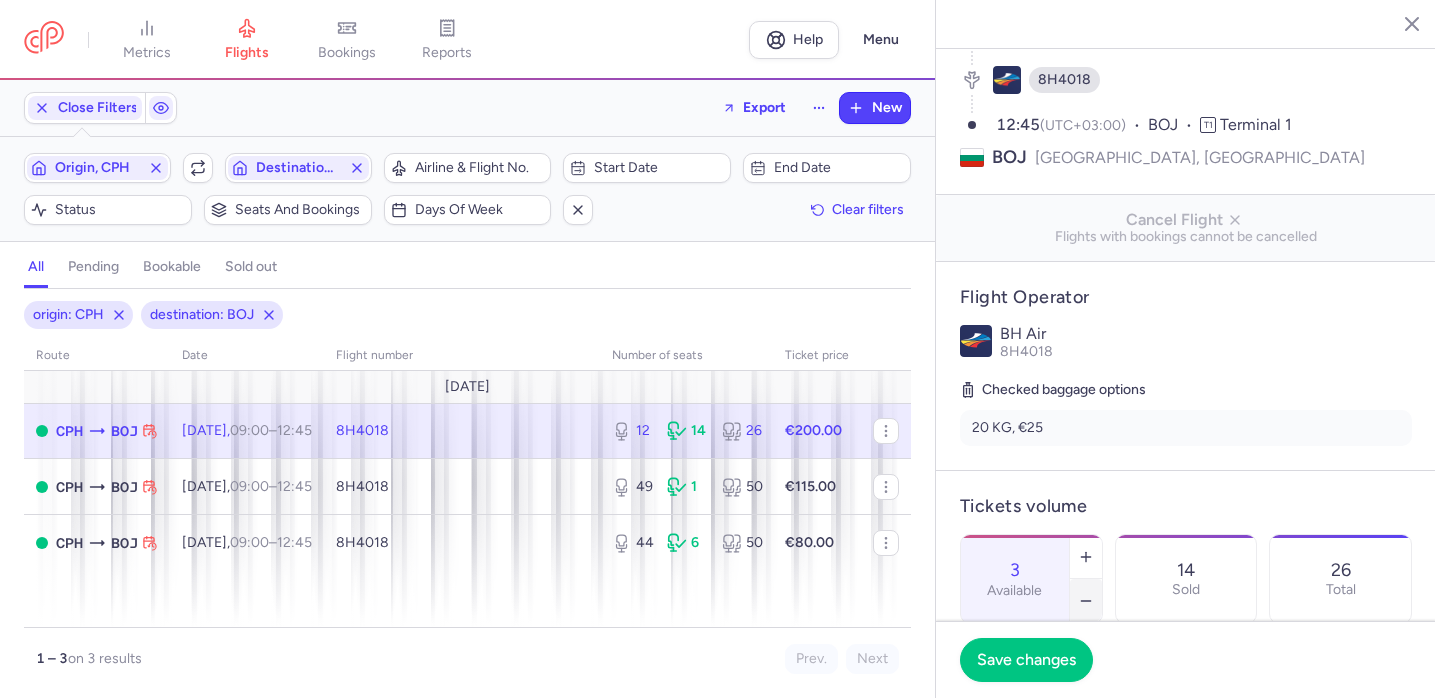click at bounding box center (1086, 601) 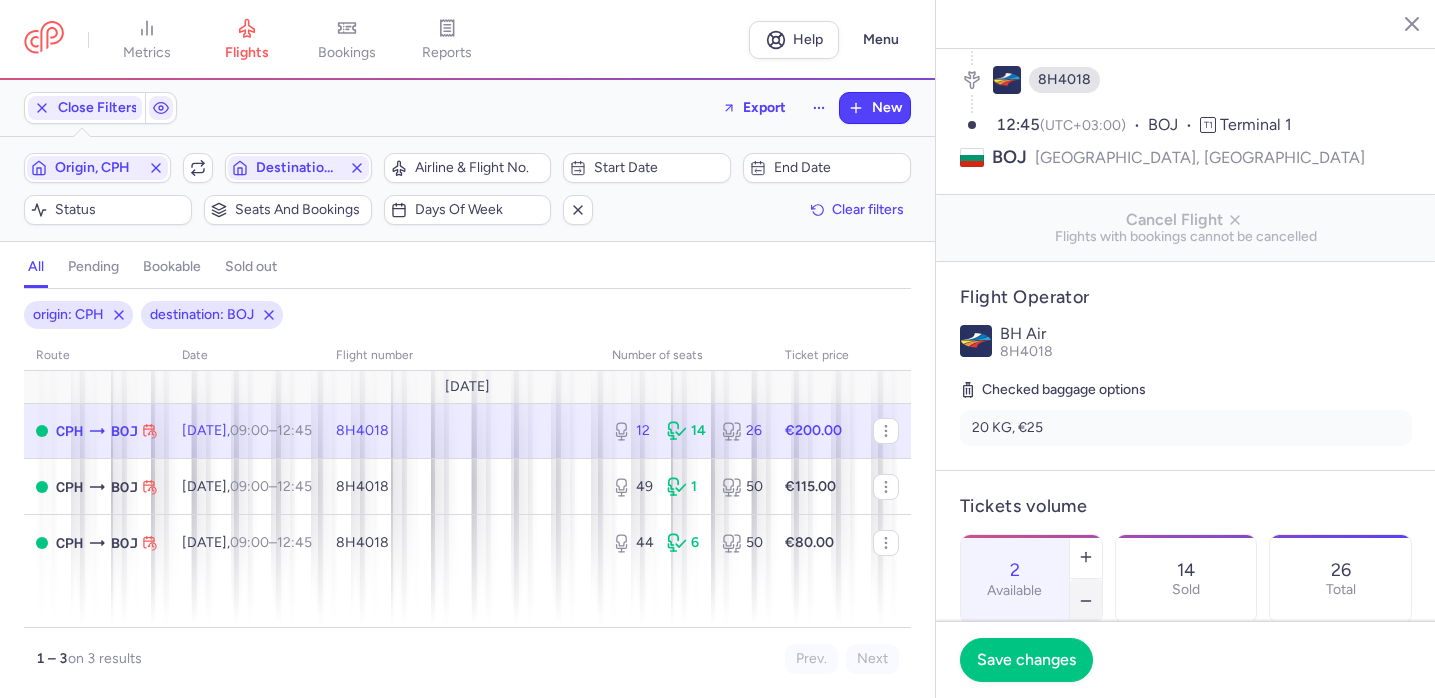 click at bounding box center [1086, 601] 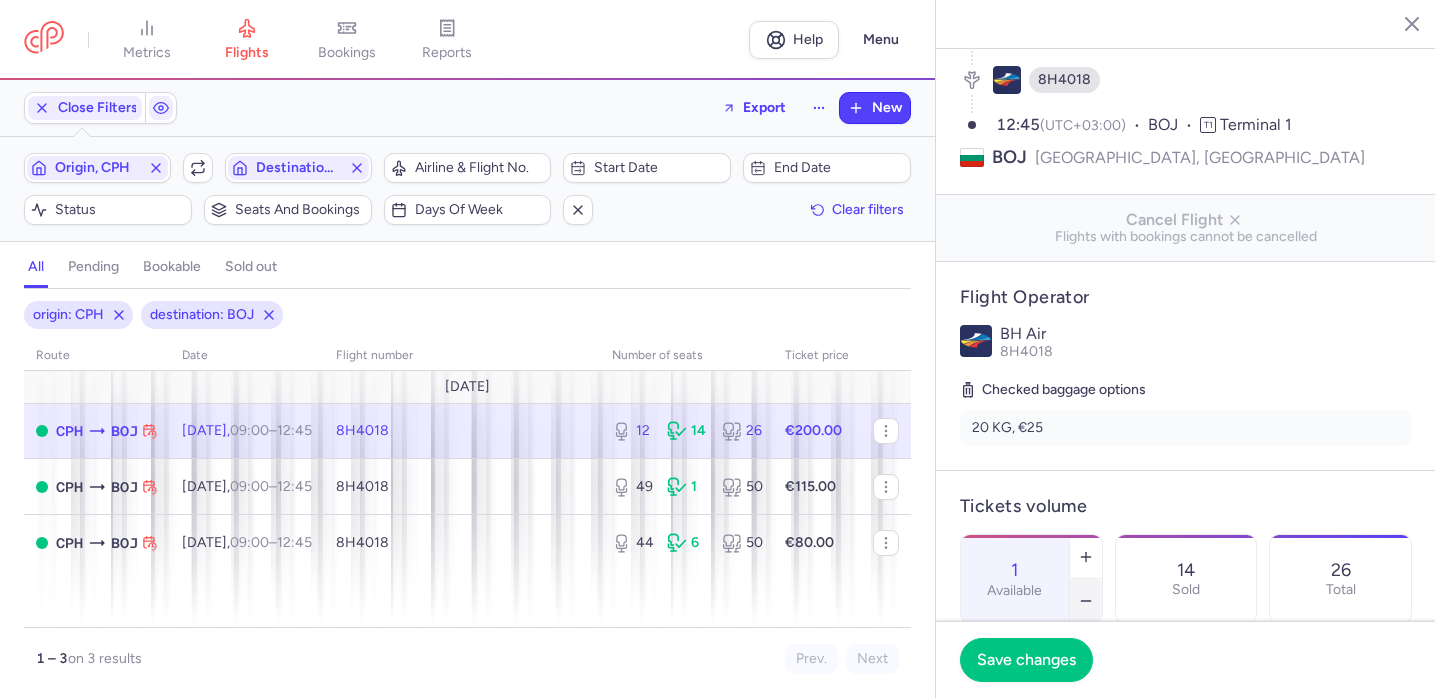 click at bounding box center [1086, 601] 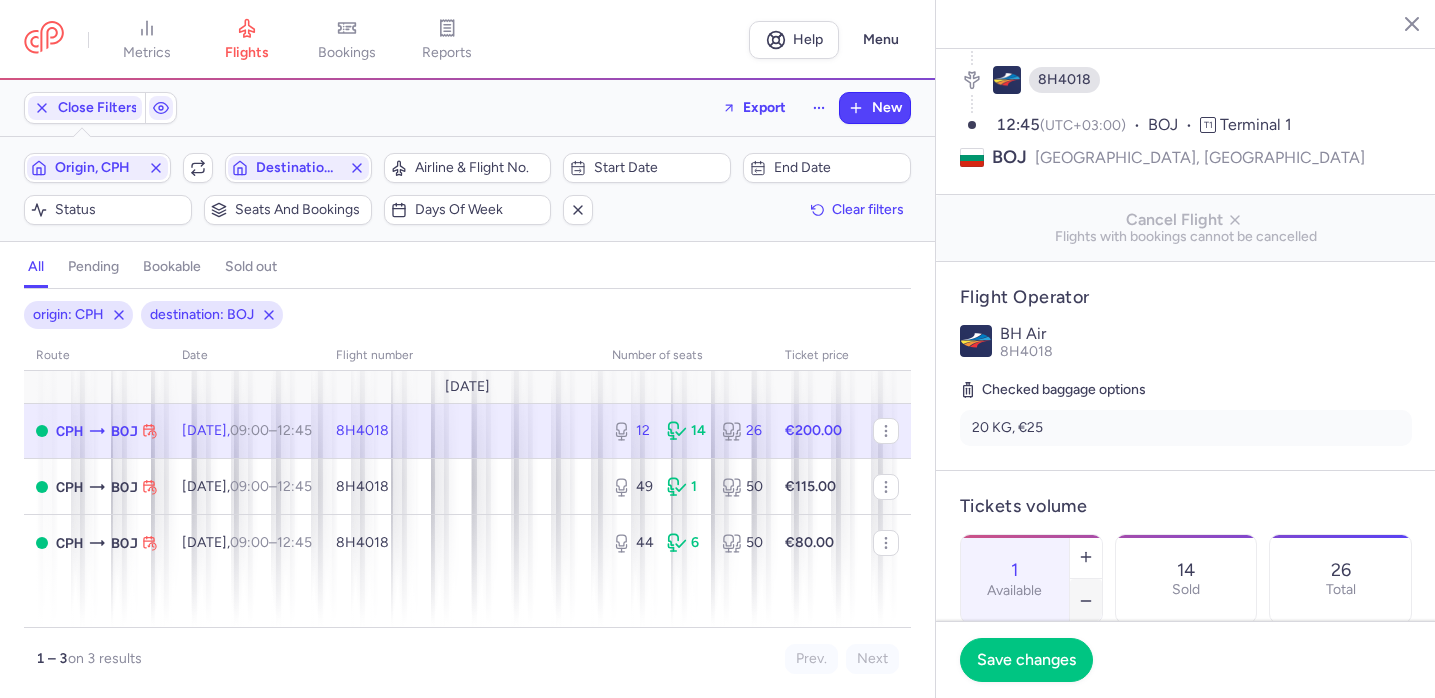 type on "0" 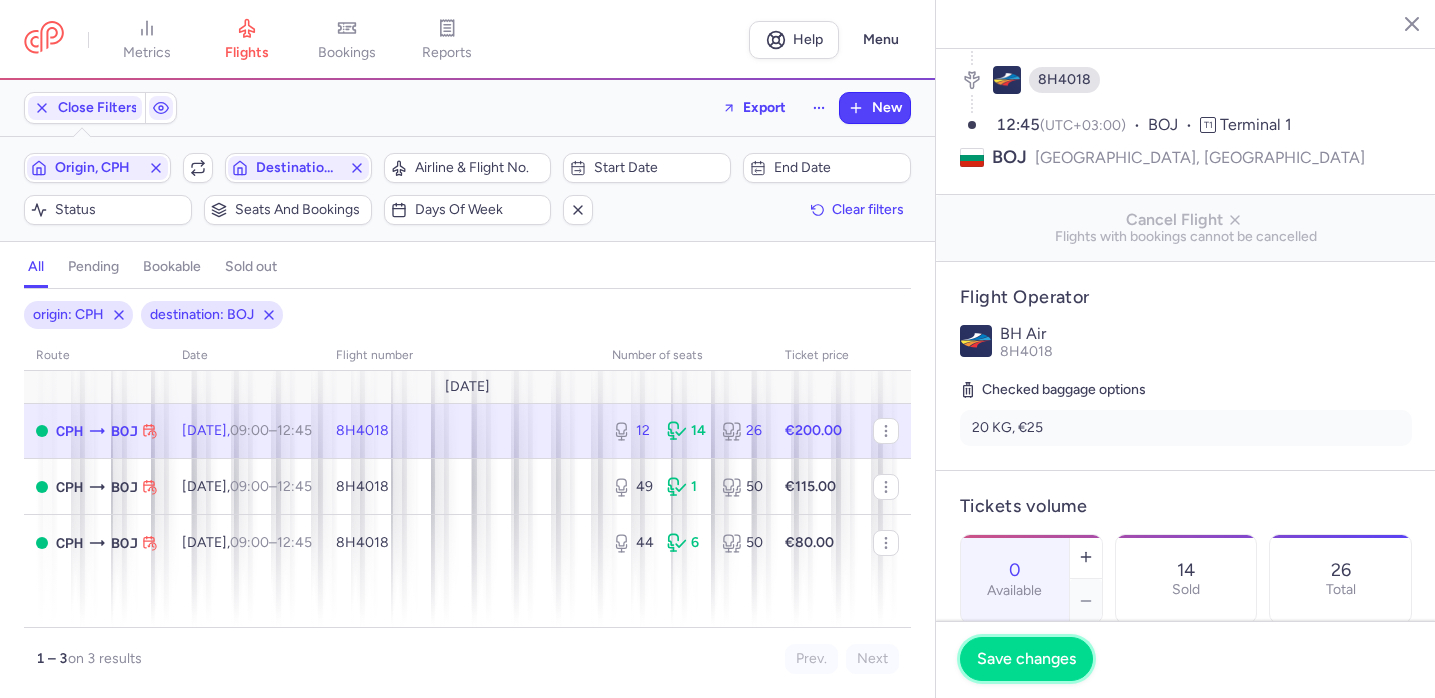 click on "Save changes" at bounding box center (1026, 659) 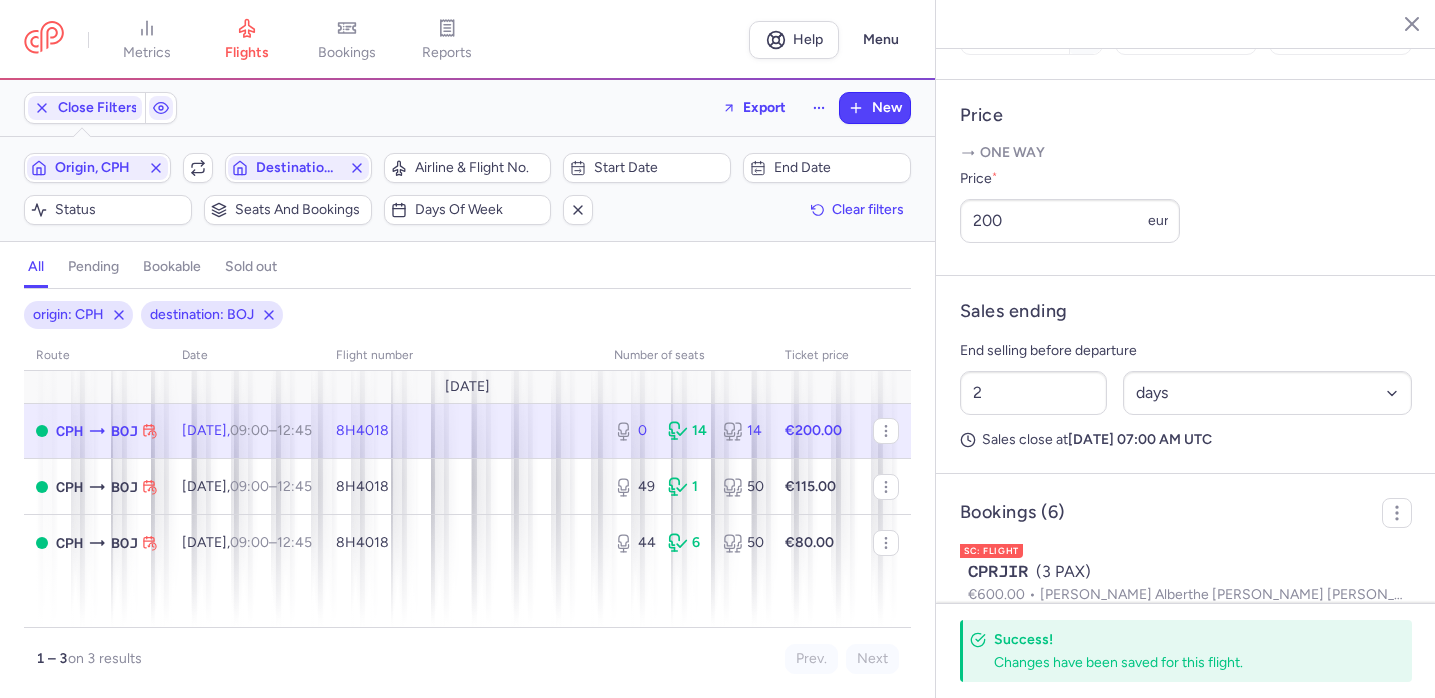 scroll, scrollTop: 1117, scrollLeft: 0, axis: vertical 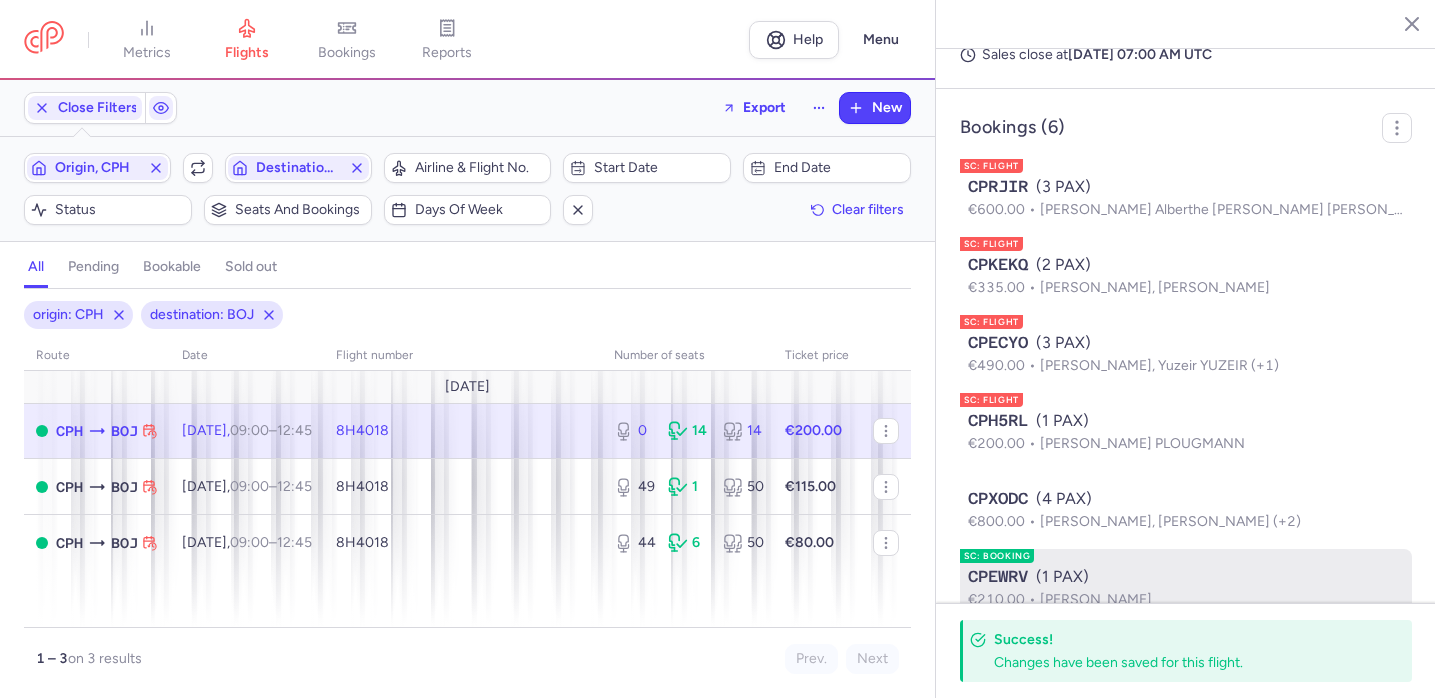 click on "CPEWRV  (1 PAX)" at bounding box center [1186, 577] 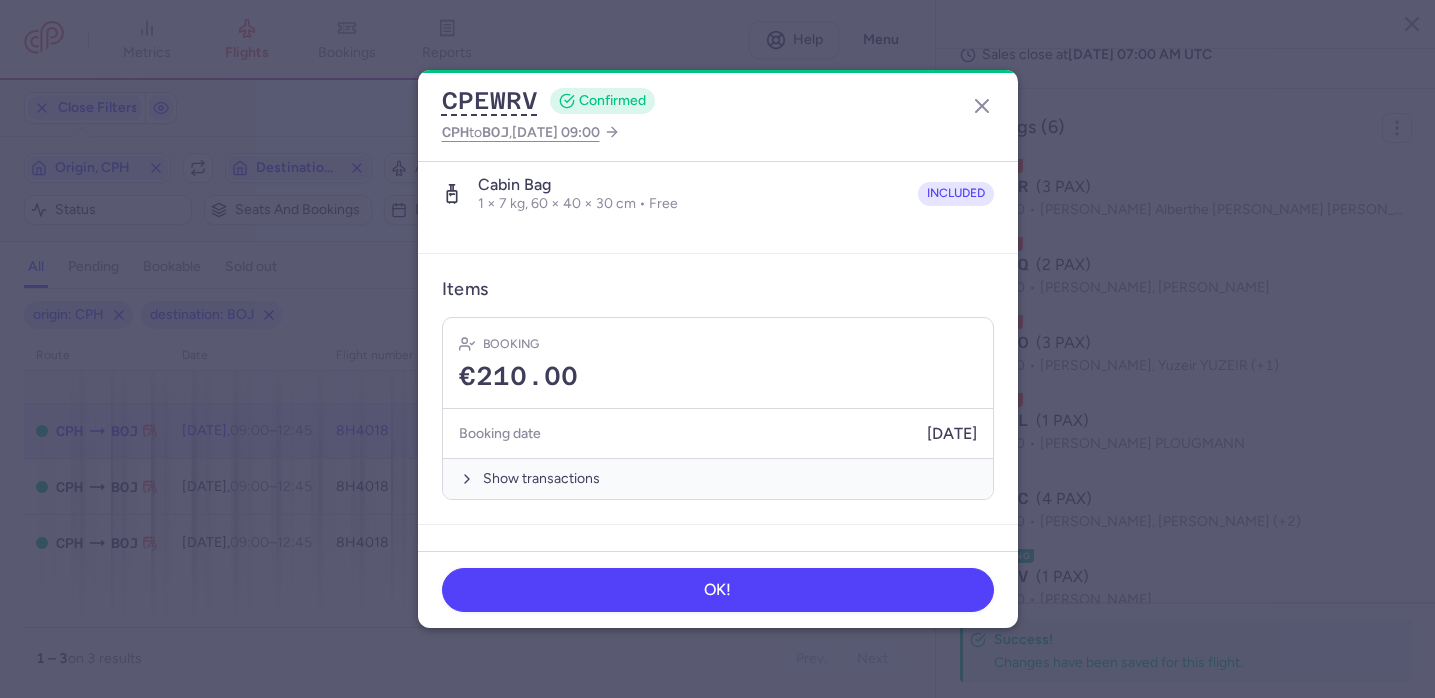 scroll, scrollTop: 433, scrollLeft: 0, axis: vertical 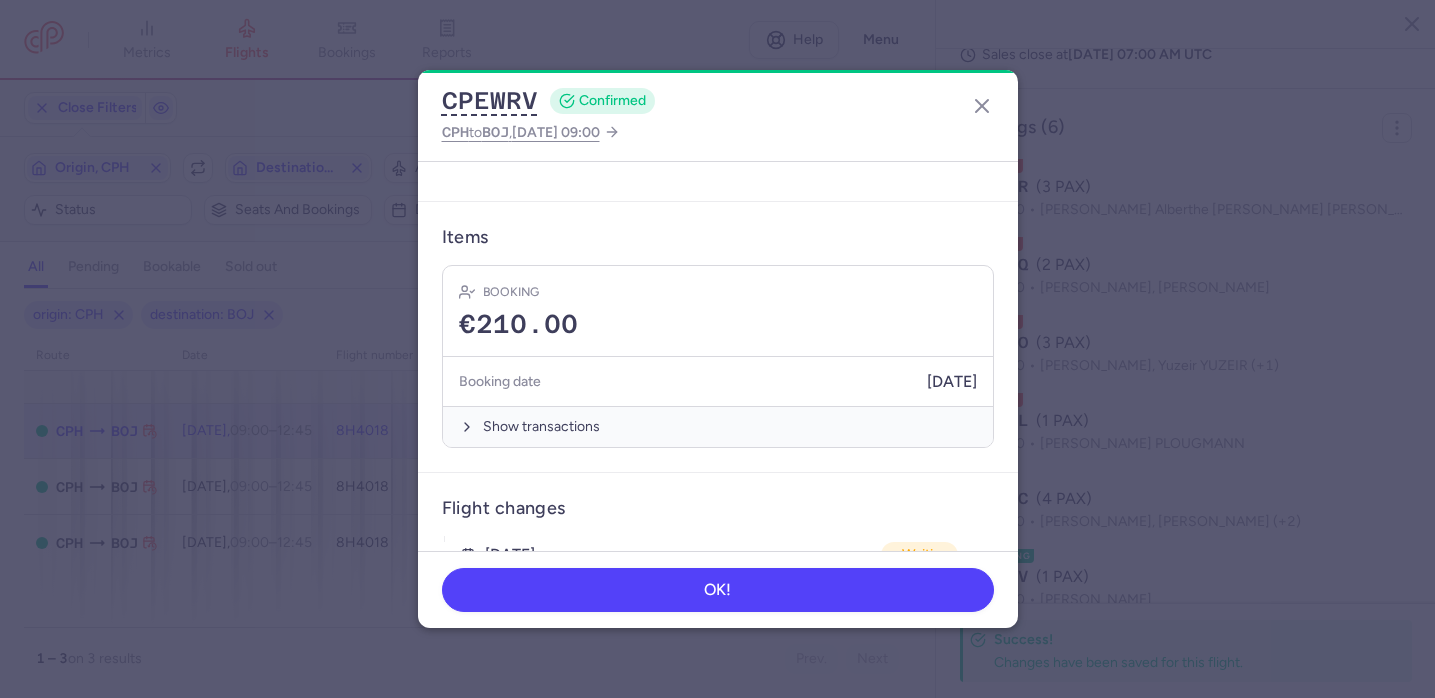 type 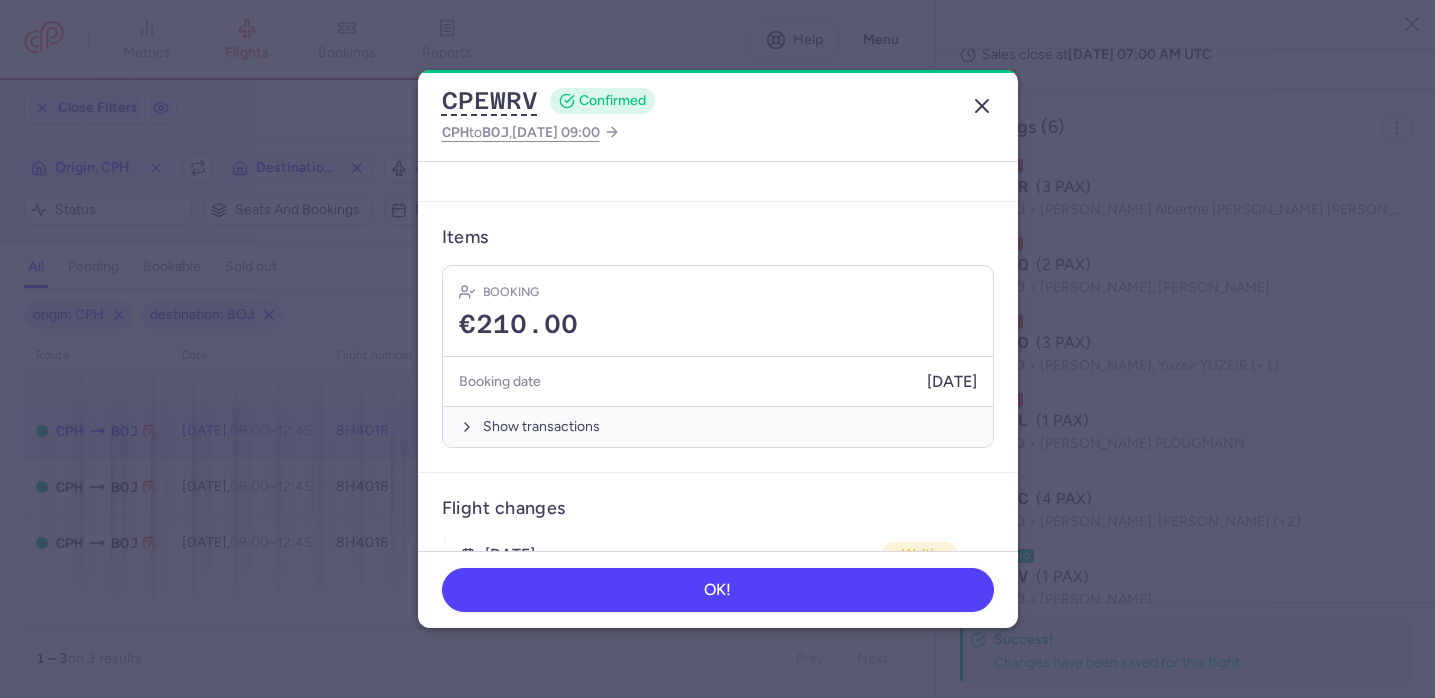 click 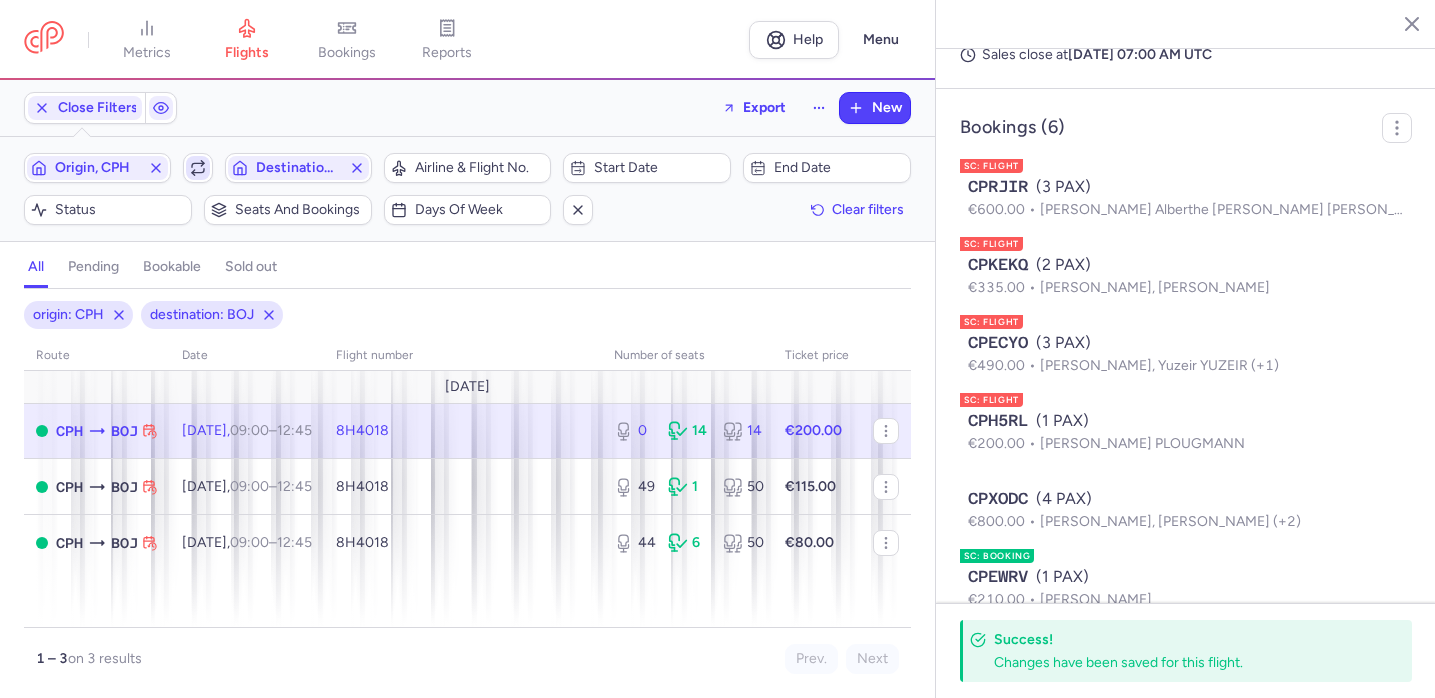 click 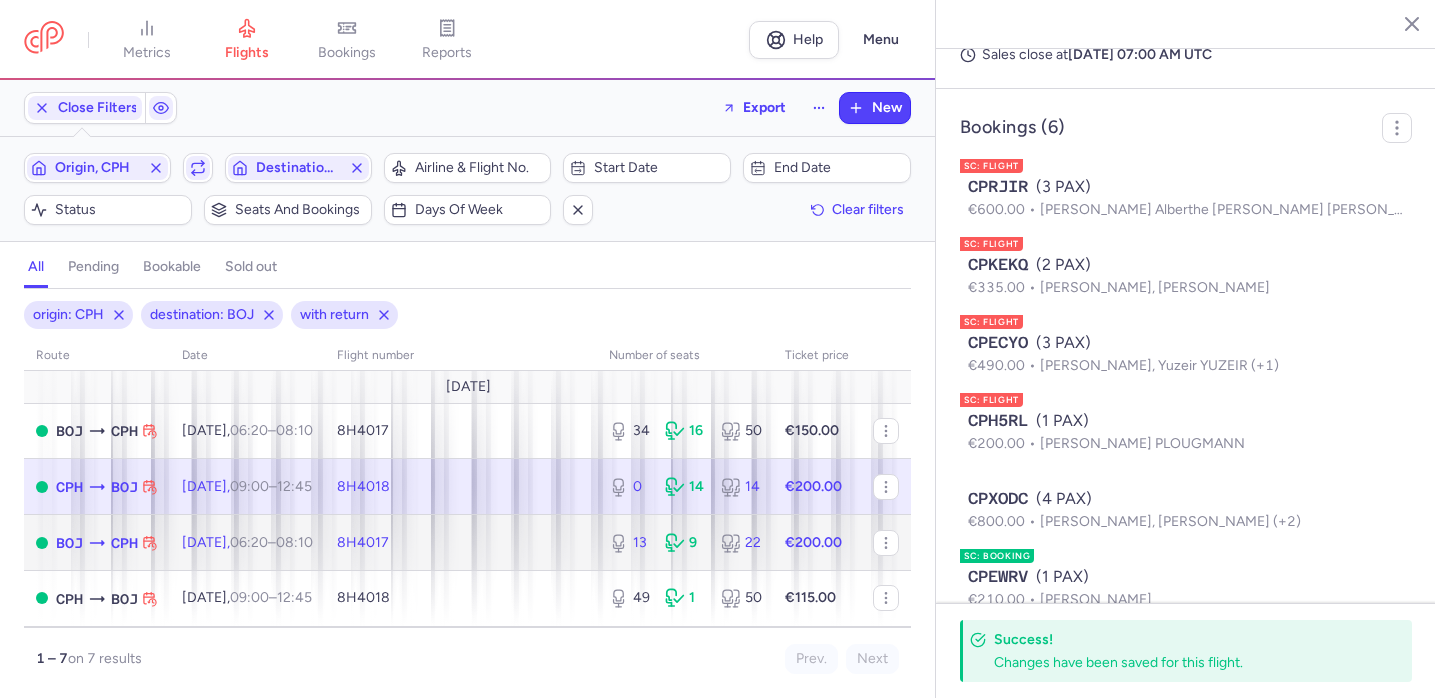 click on "8H4017" 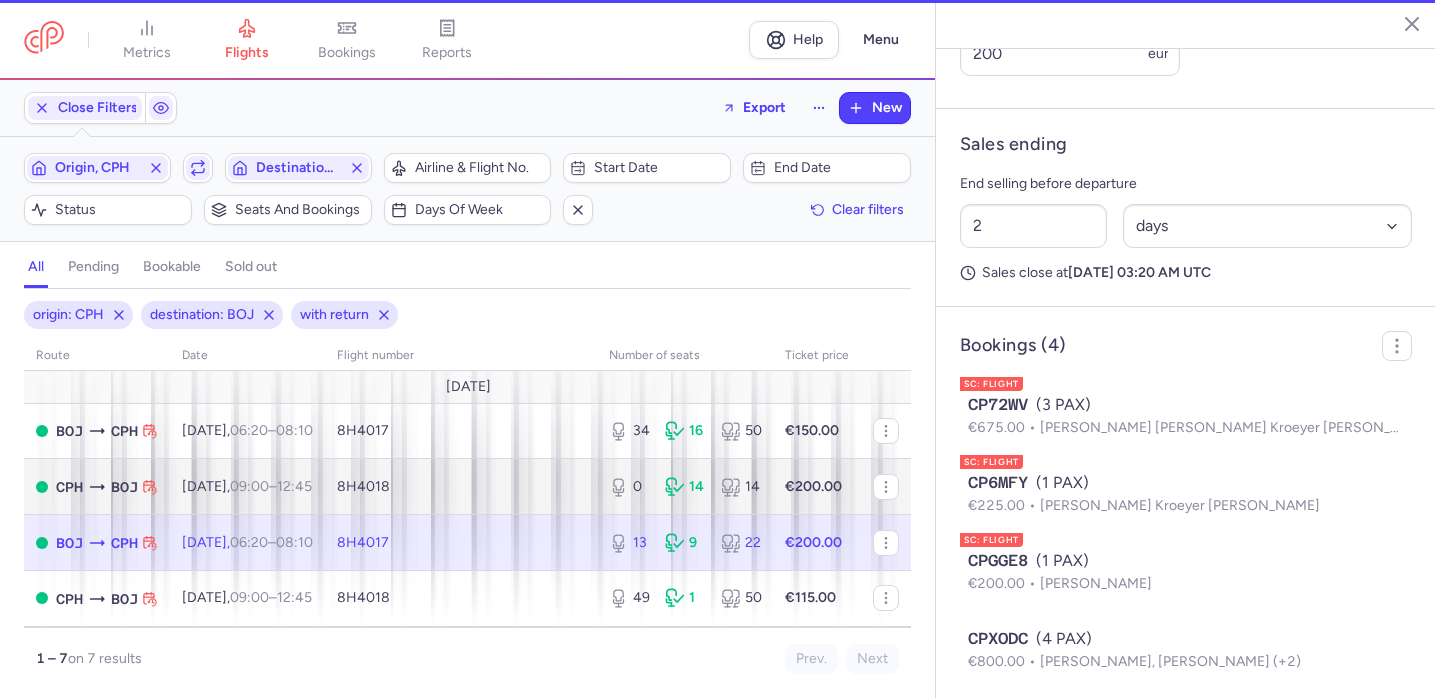 scroll, scrollTop: 866, scrollLeft: 0, axis: vertical 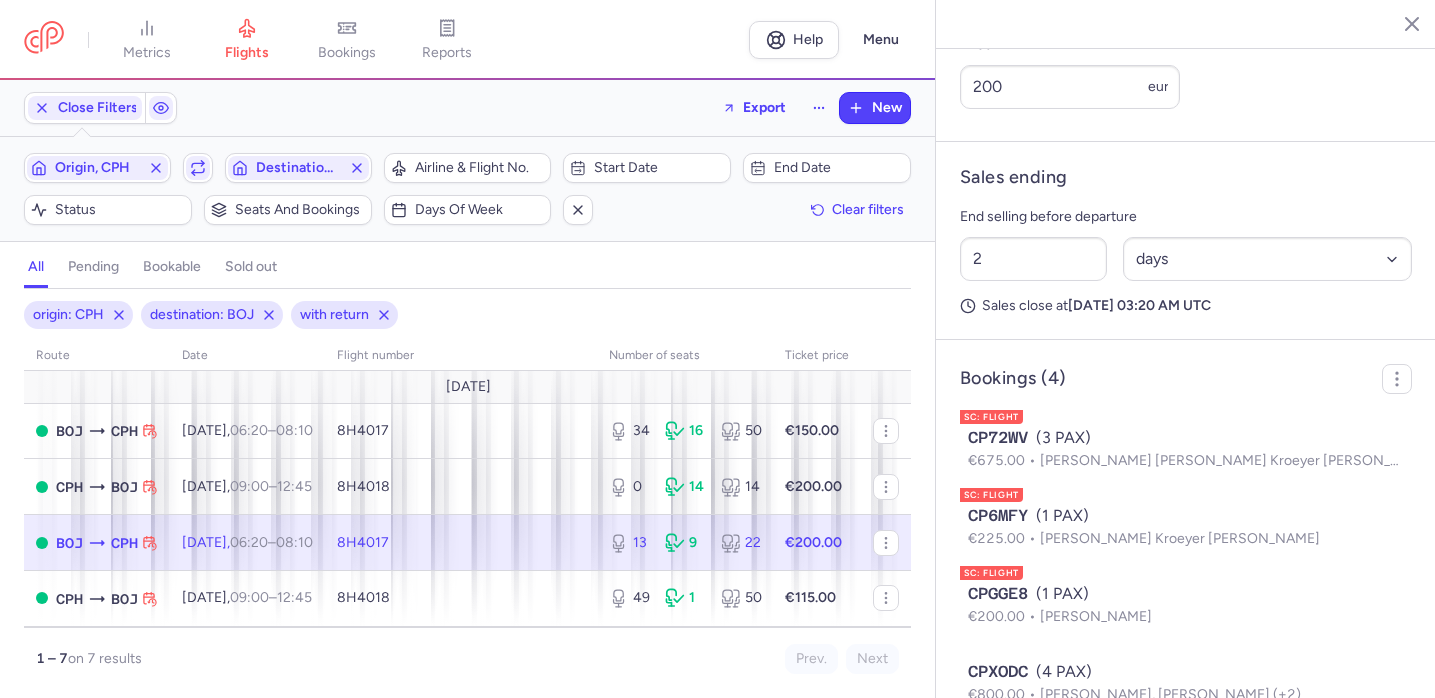 click on "8H4017" 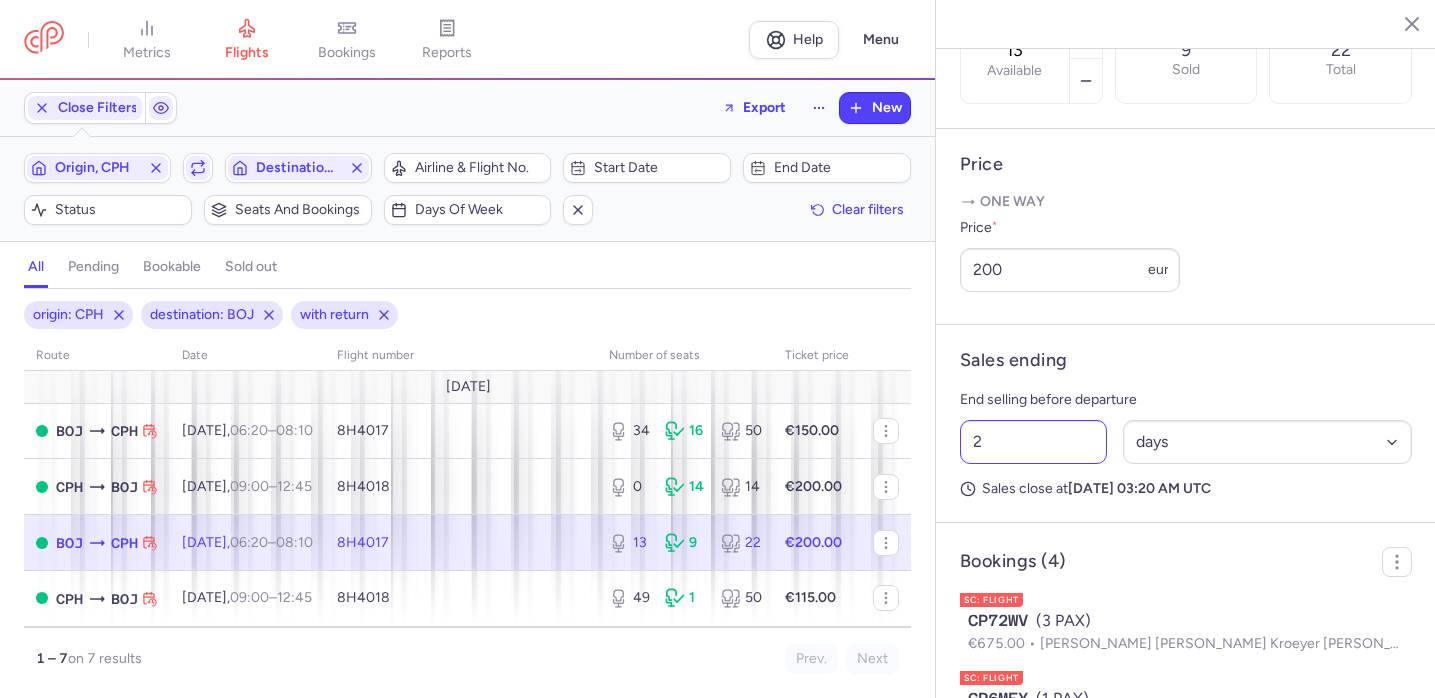 scroll, scrollTop: 536, scrollLeft: 0, axis: vertical 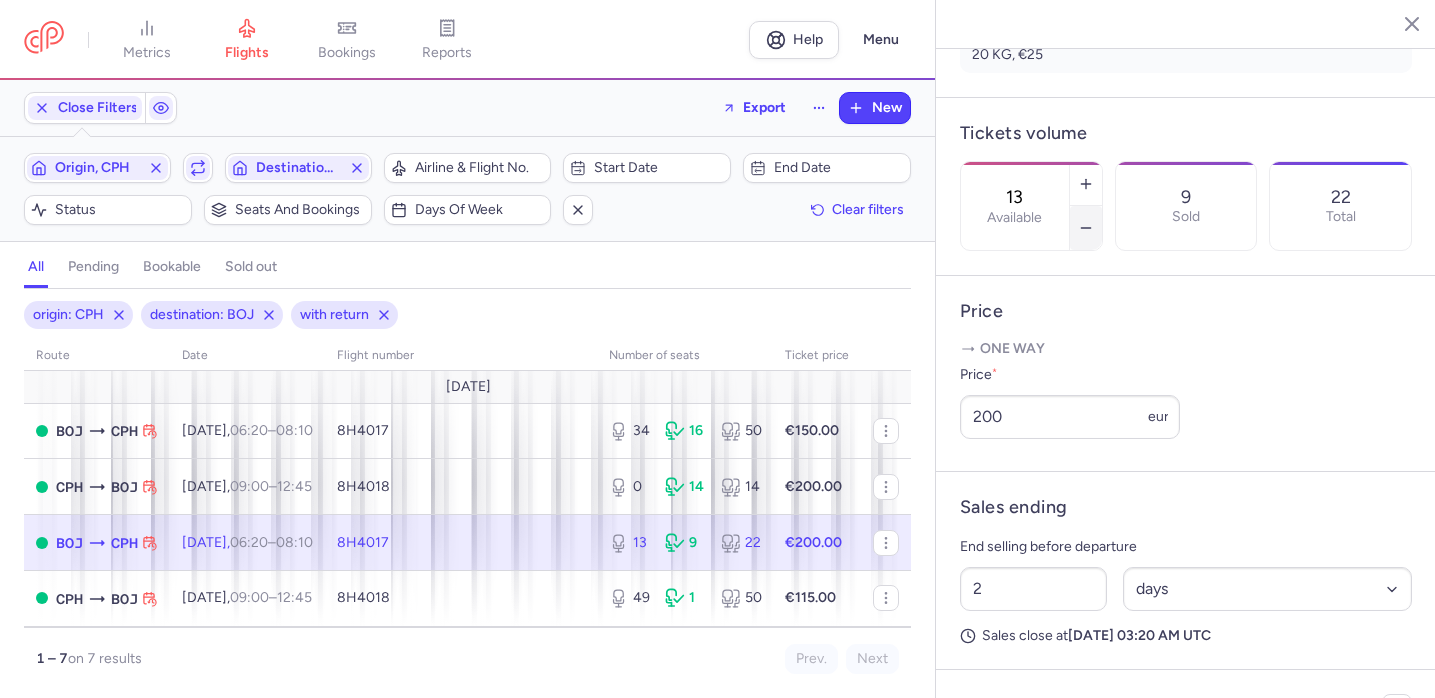 click 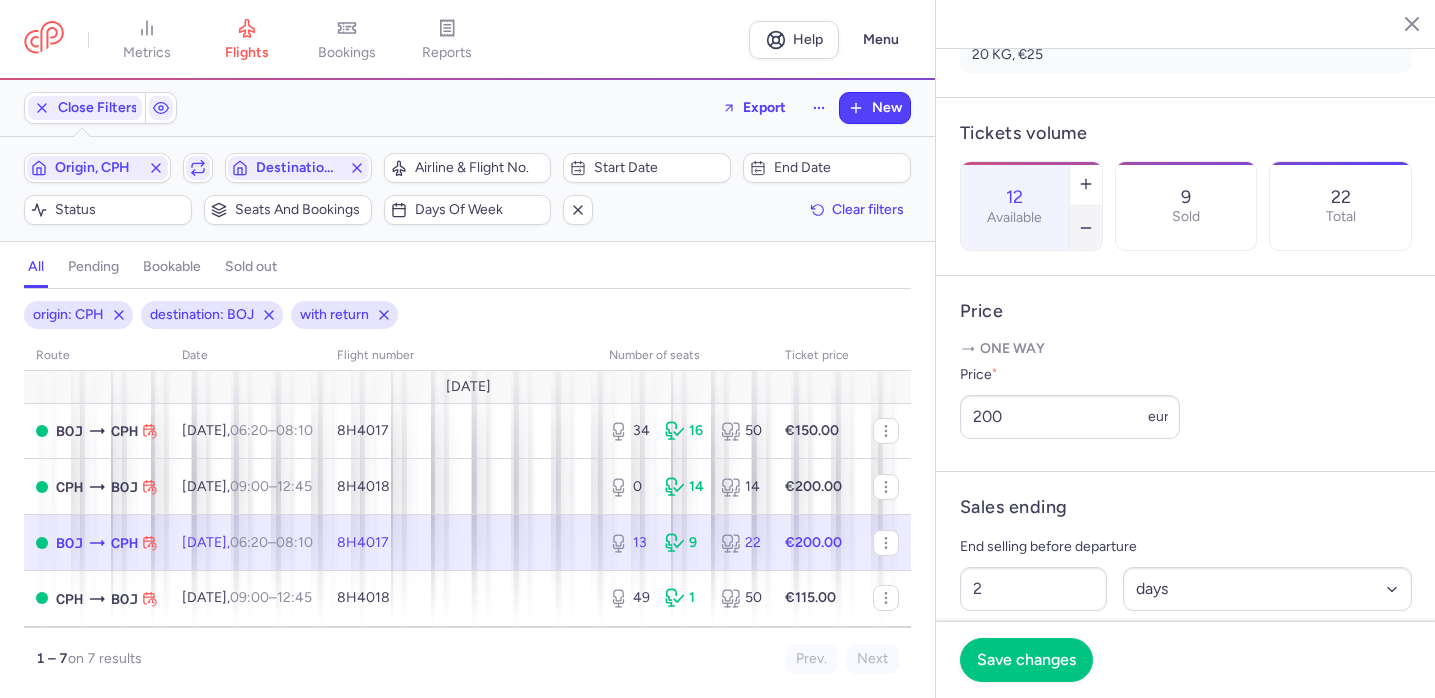 click 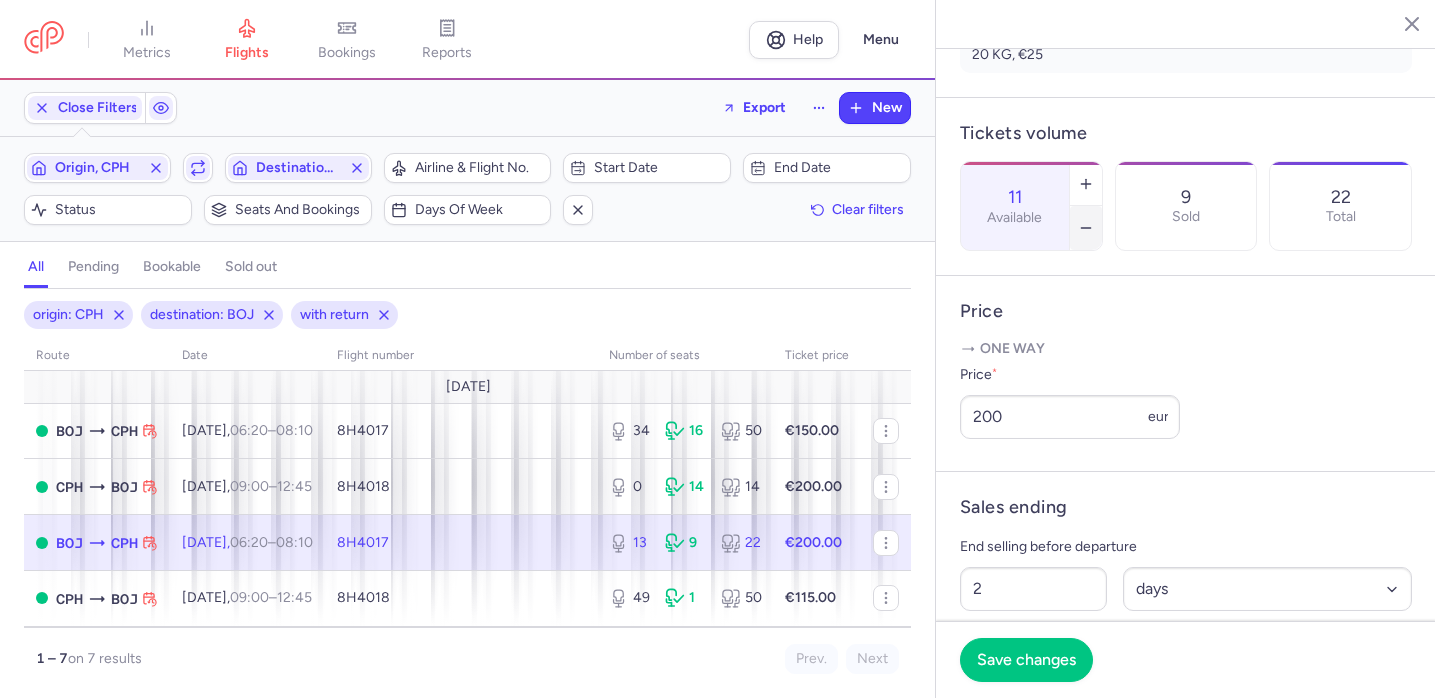 click 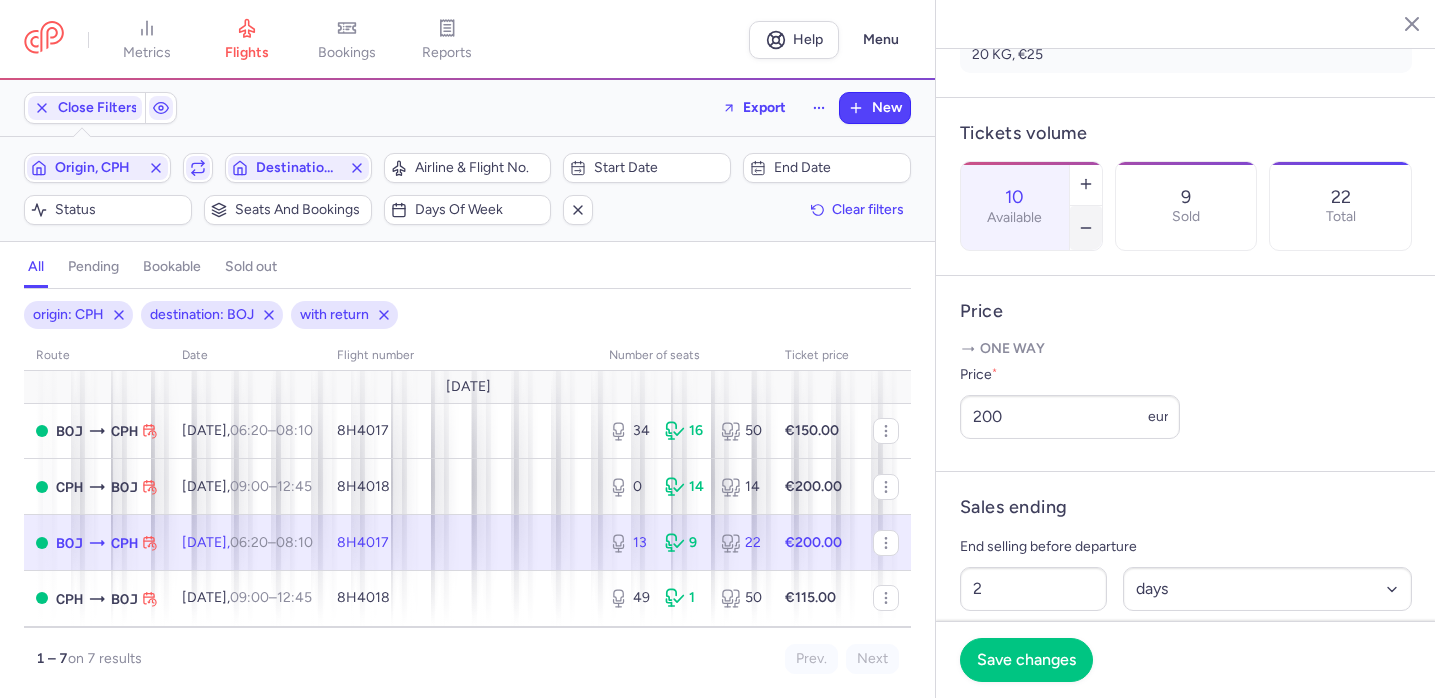 click 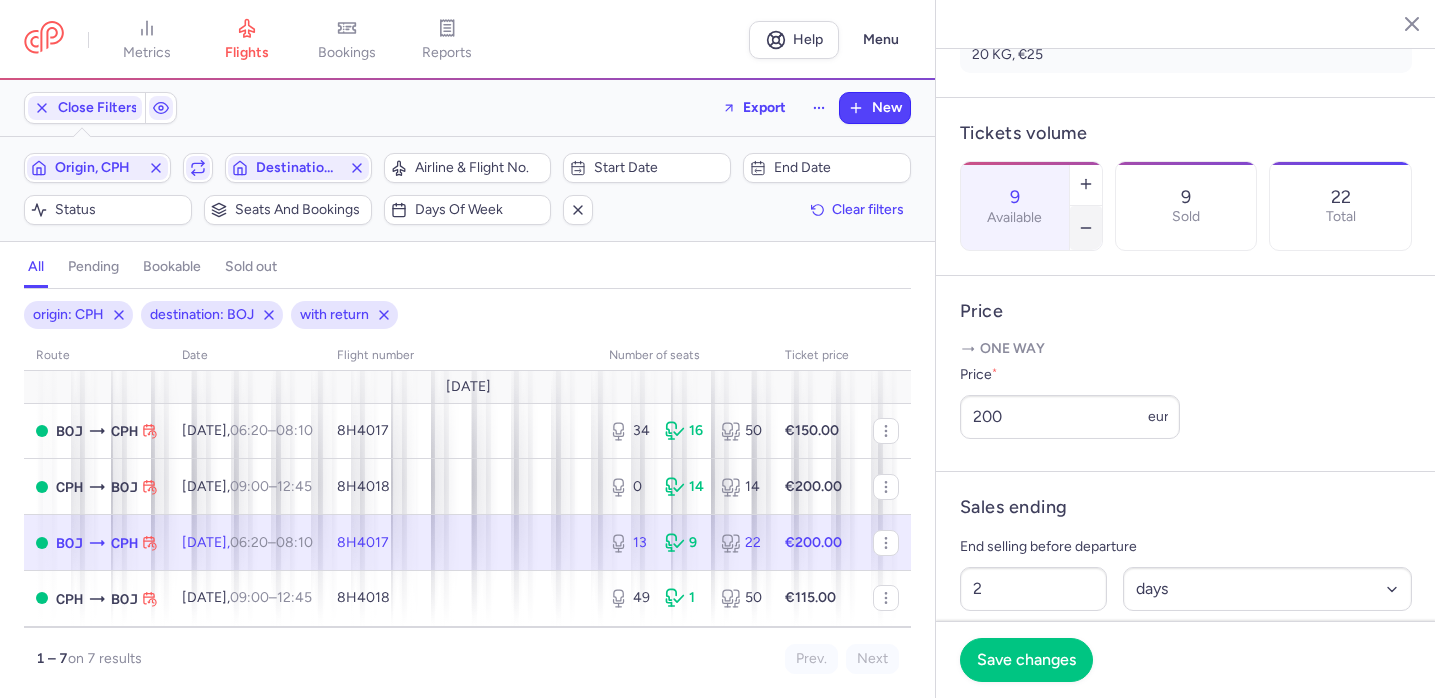 click 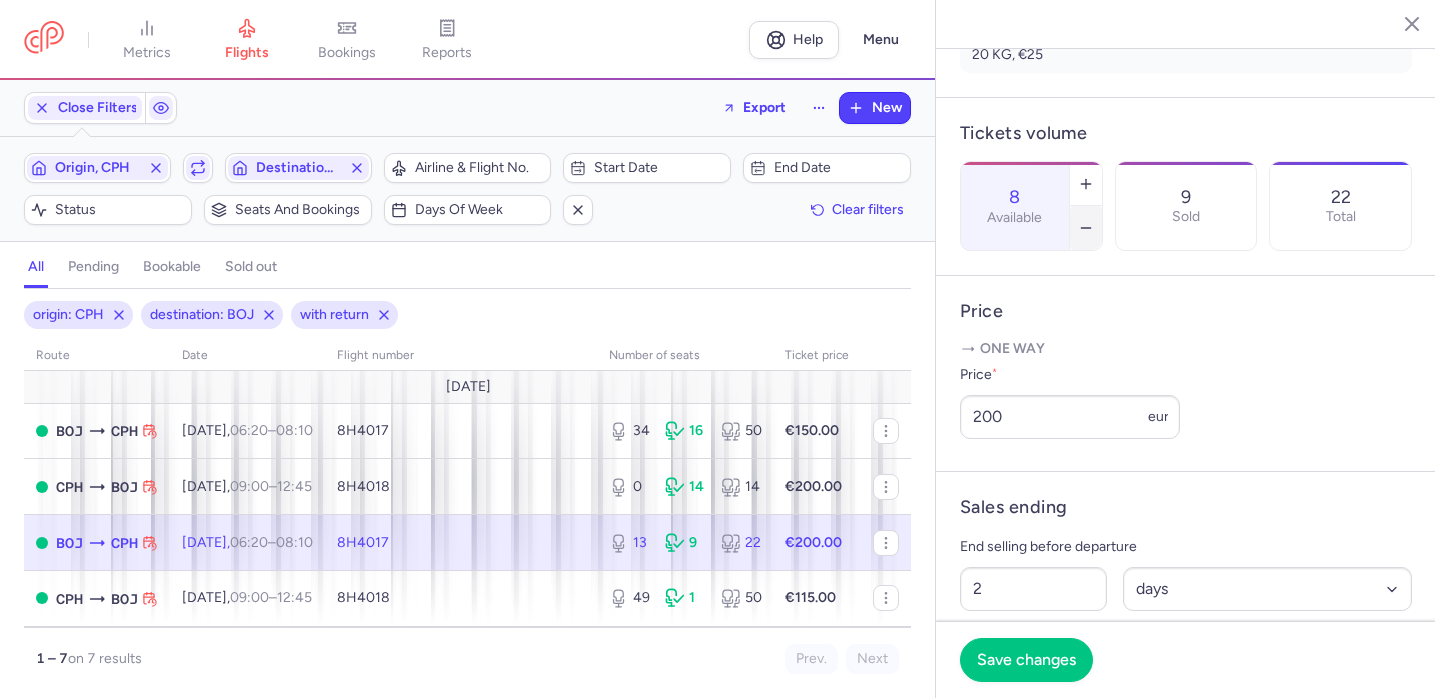 click 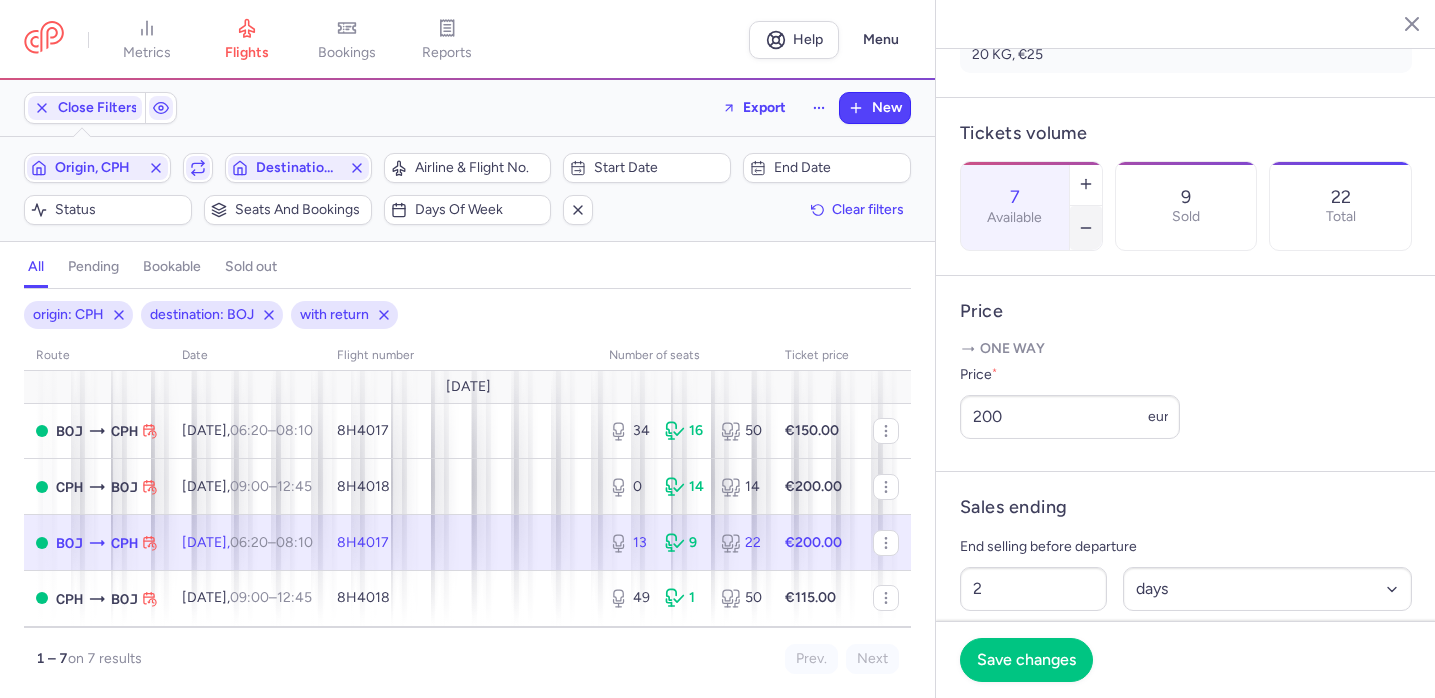 click 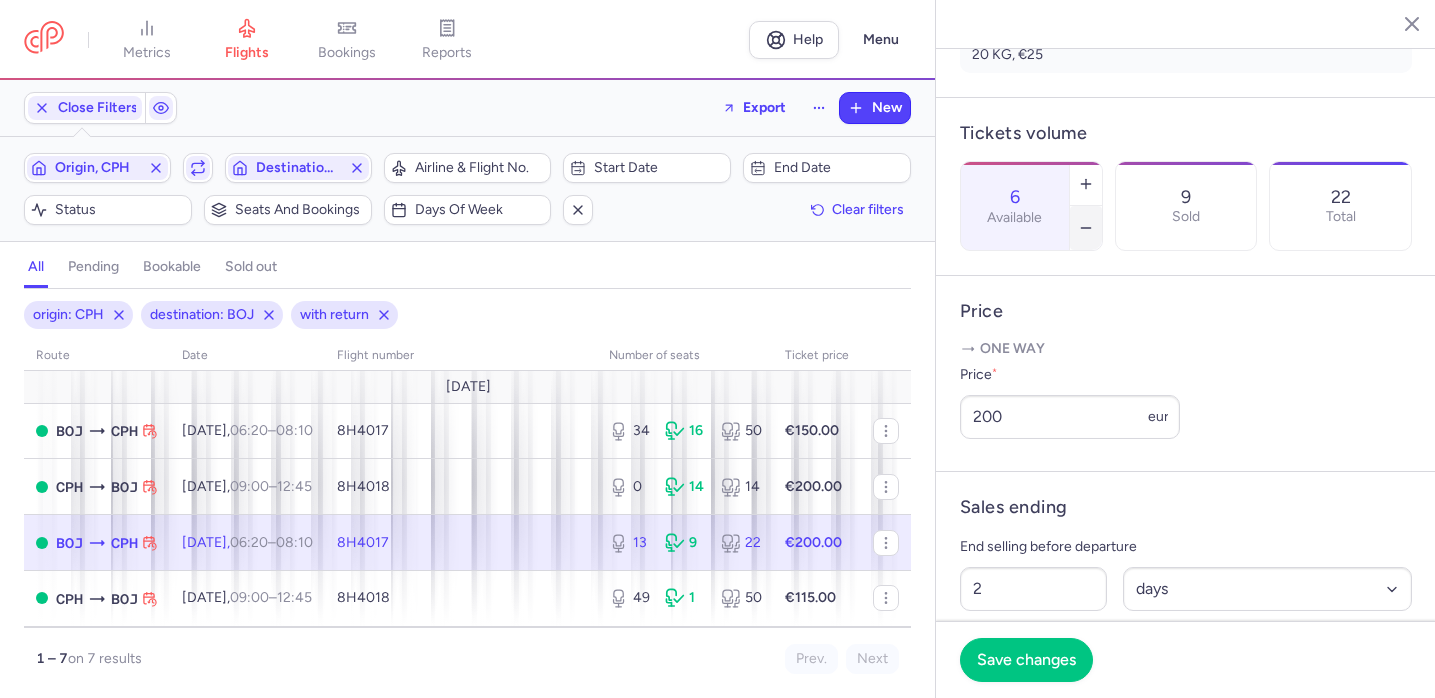 click 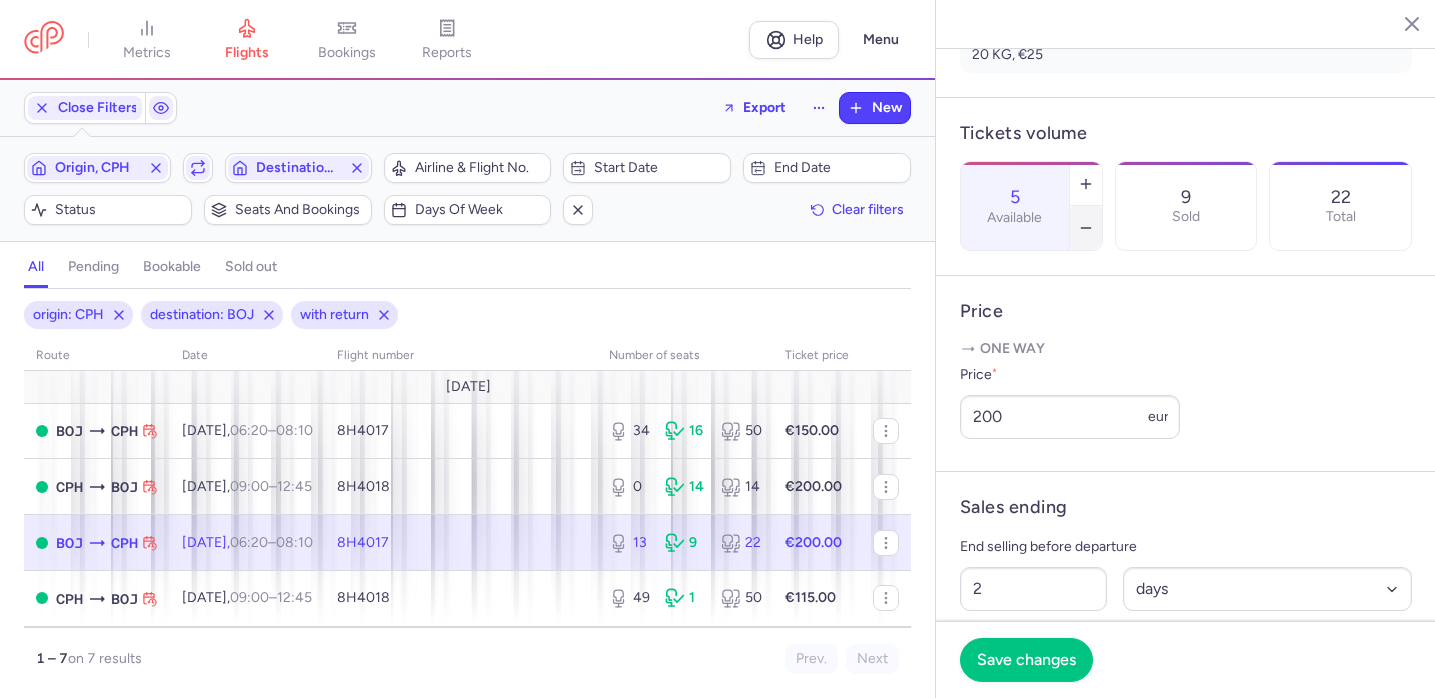 click 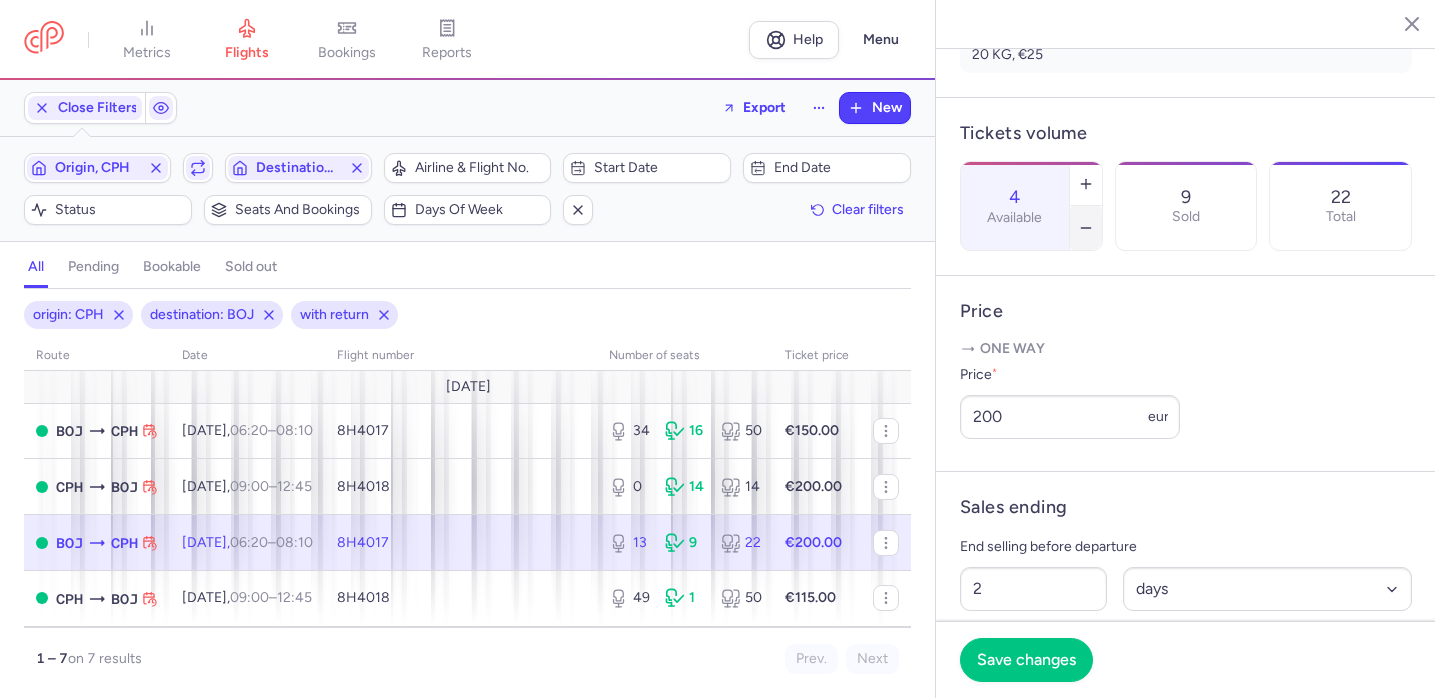 click 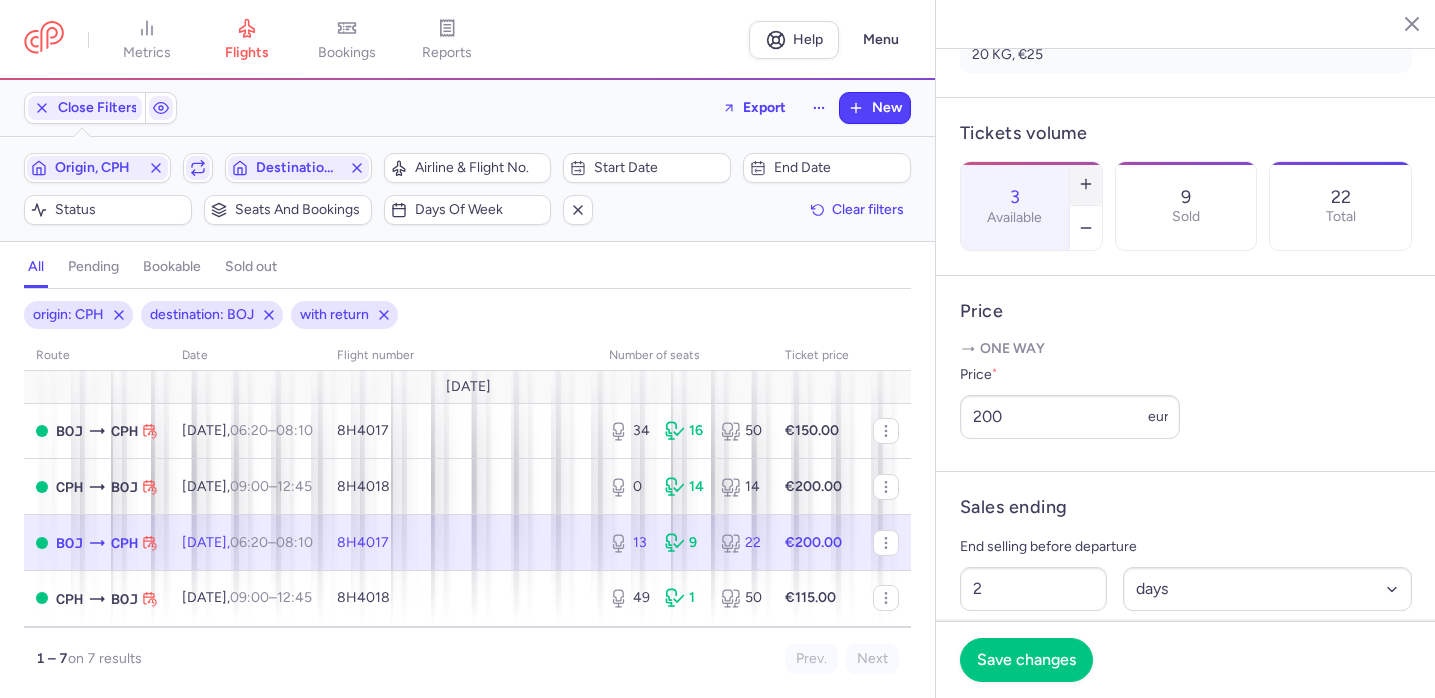 click 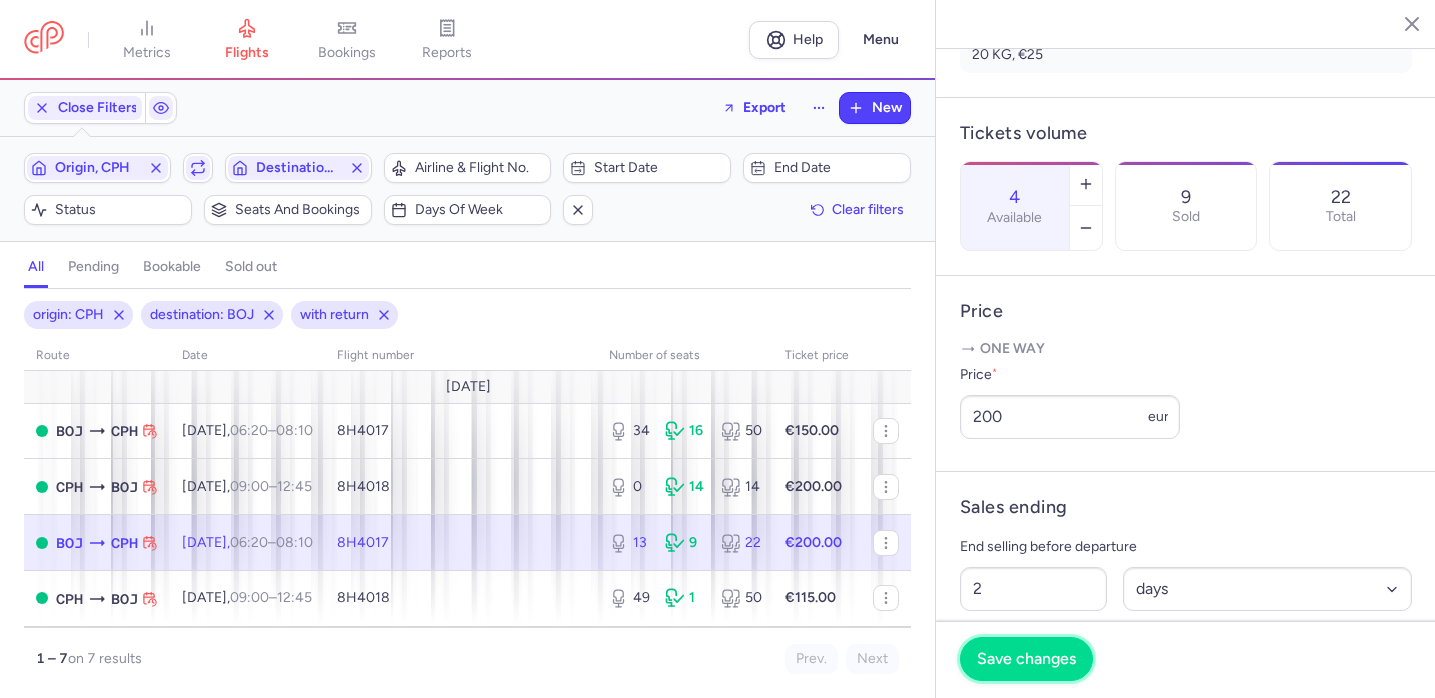 click on "Save changes" at bounding box center [1026, 659] 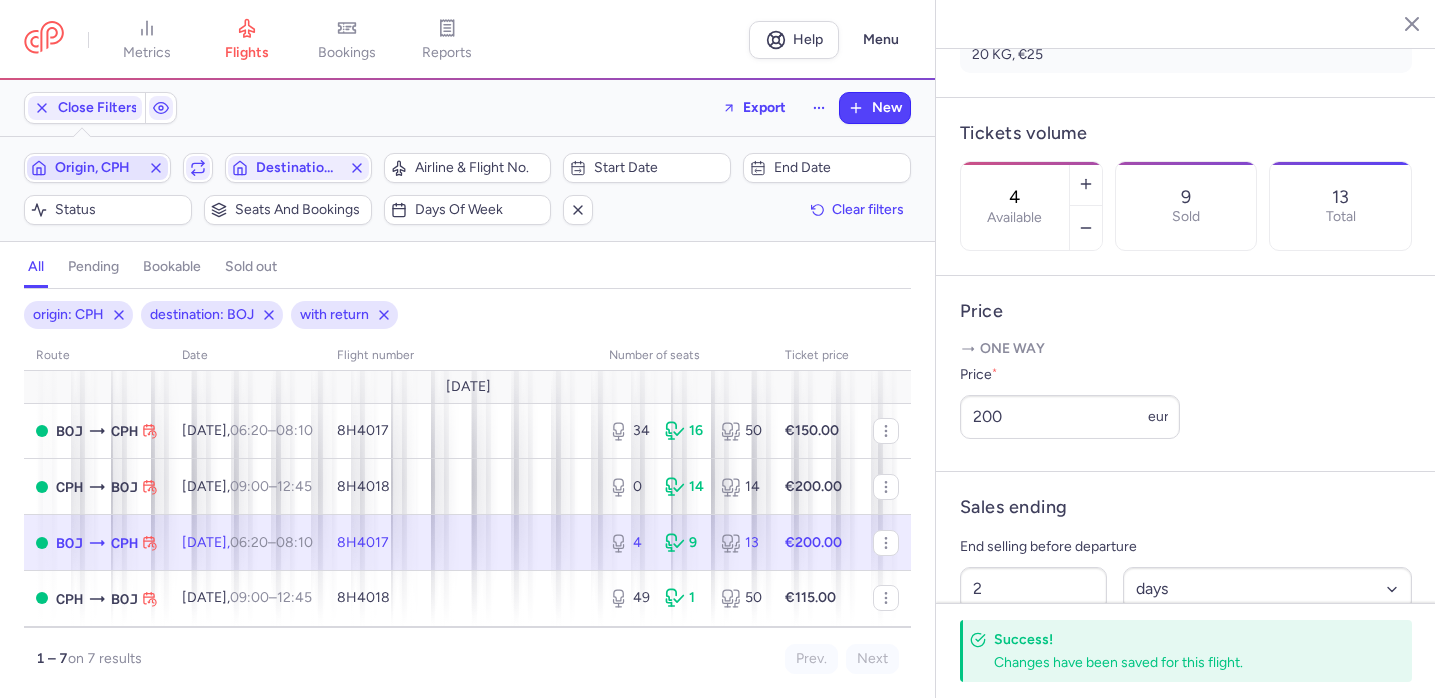 click 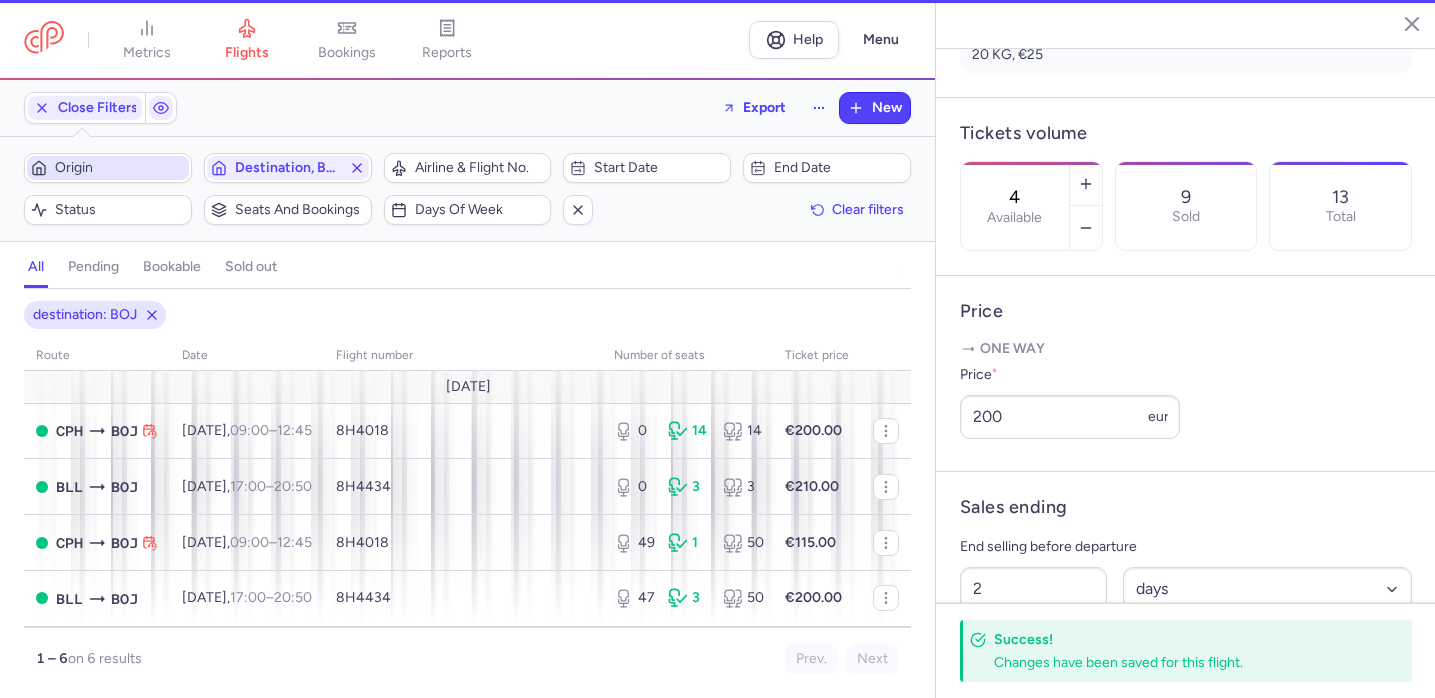 click on "Origin" at bounding box center (120, 168) 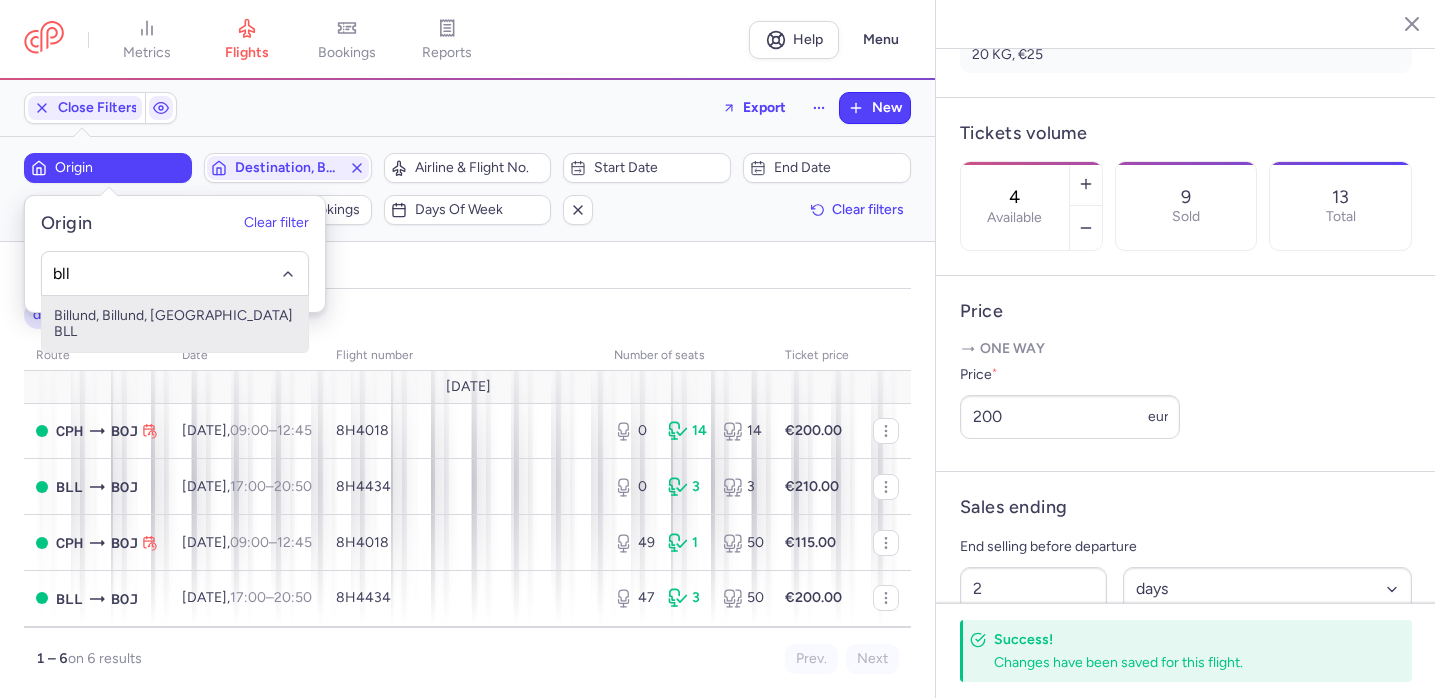 click on "Billund, Billund, [GEOGRAPHIC_DATA] BLL" at bounding box center [175, 324] 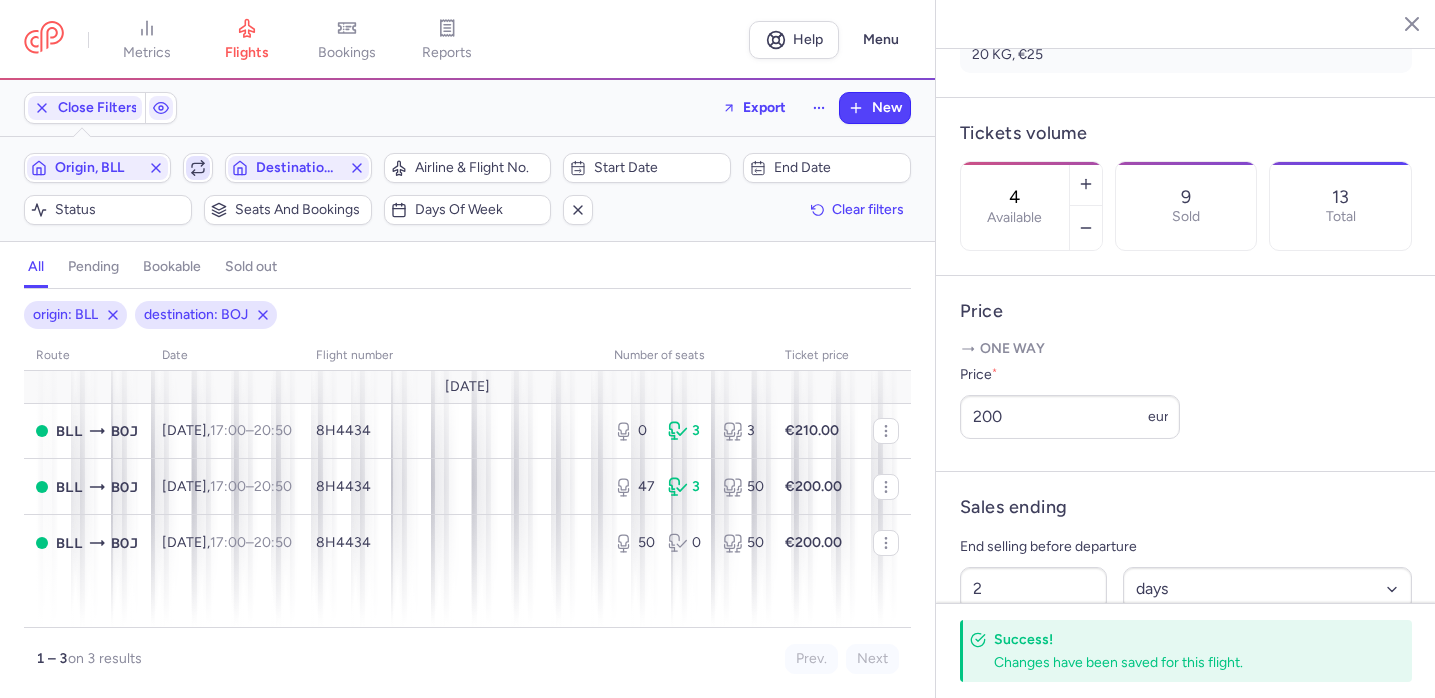 click 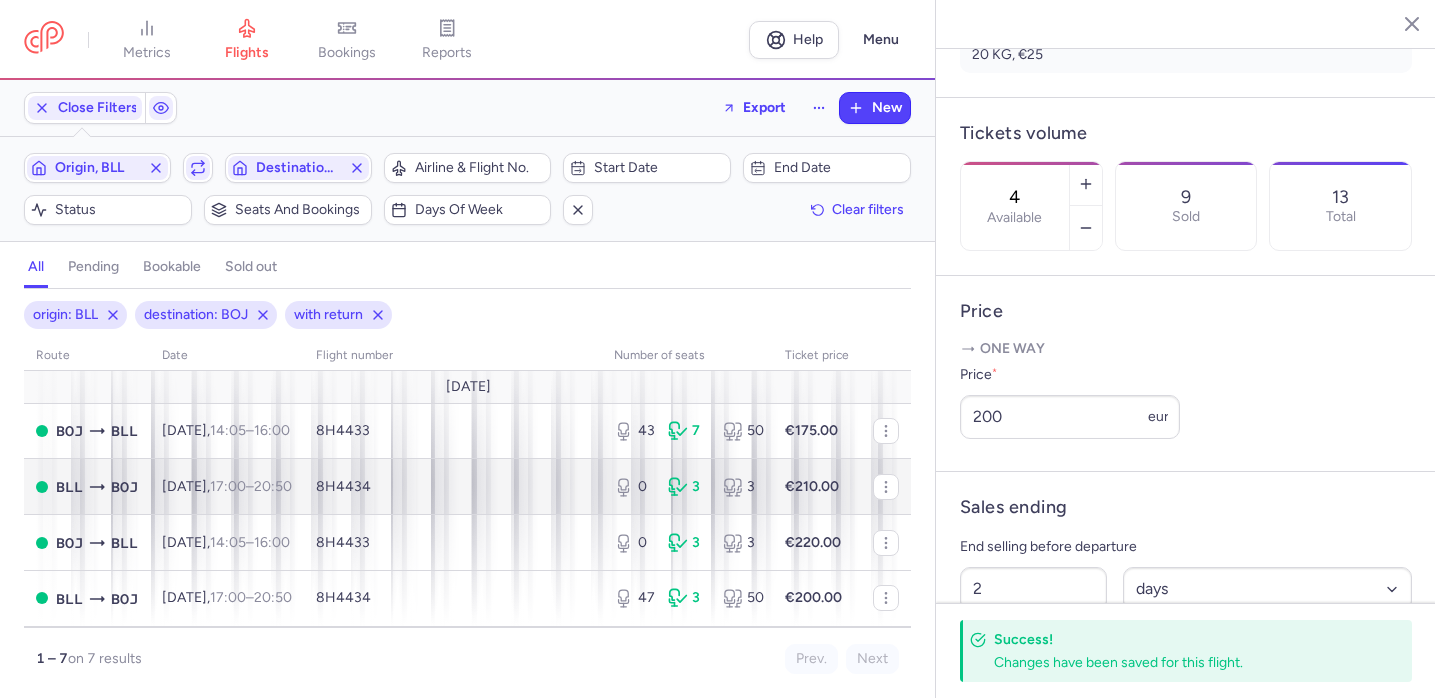 type 